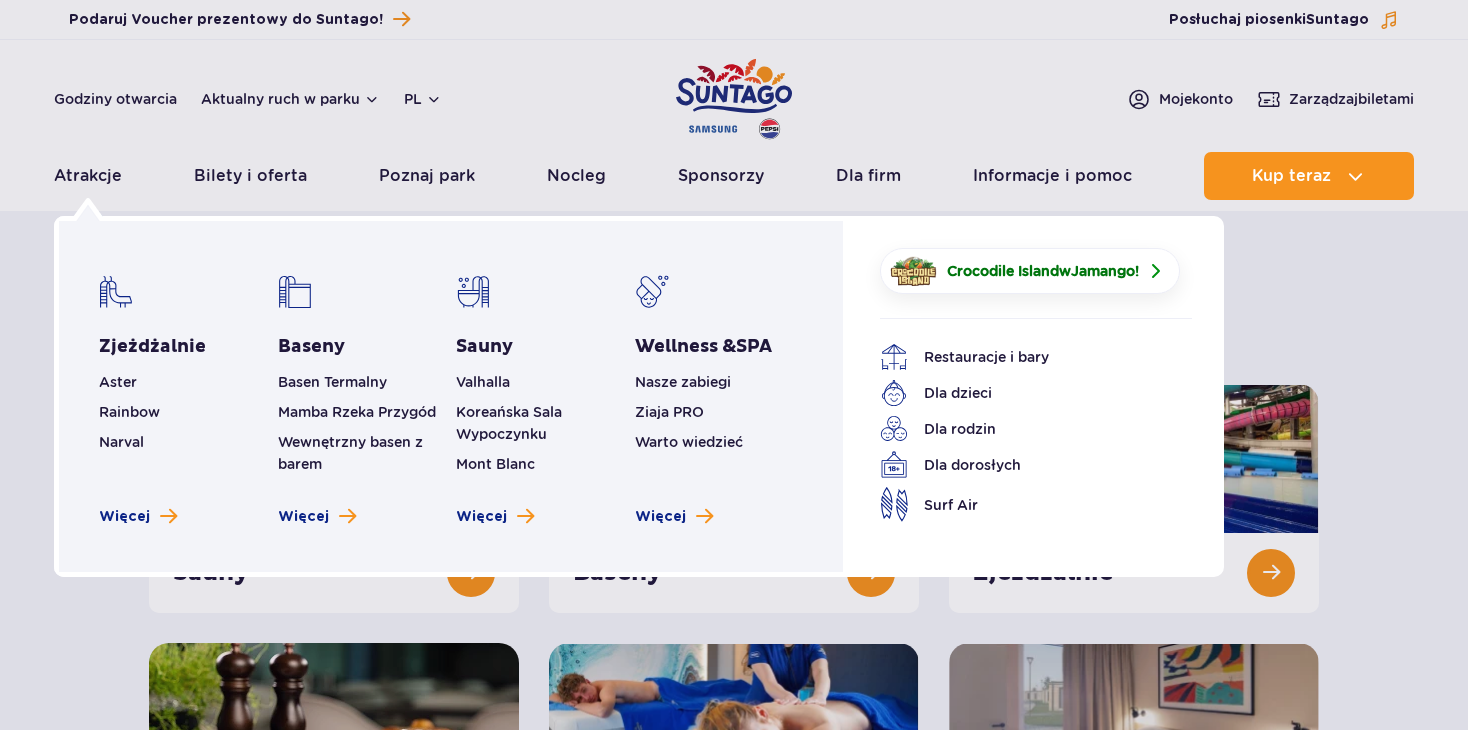 scroll, scrollTop: 0, scrollLeft: 0, axis: both 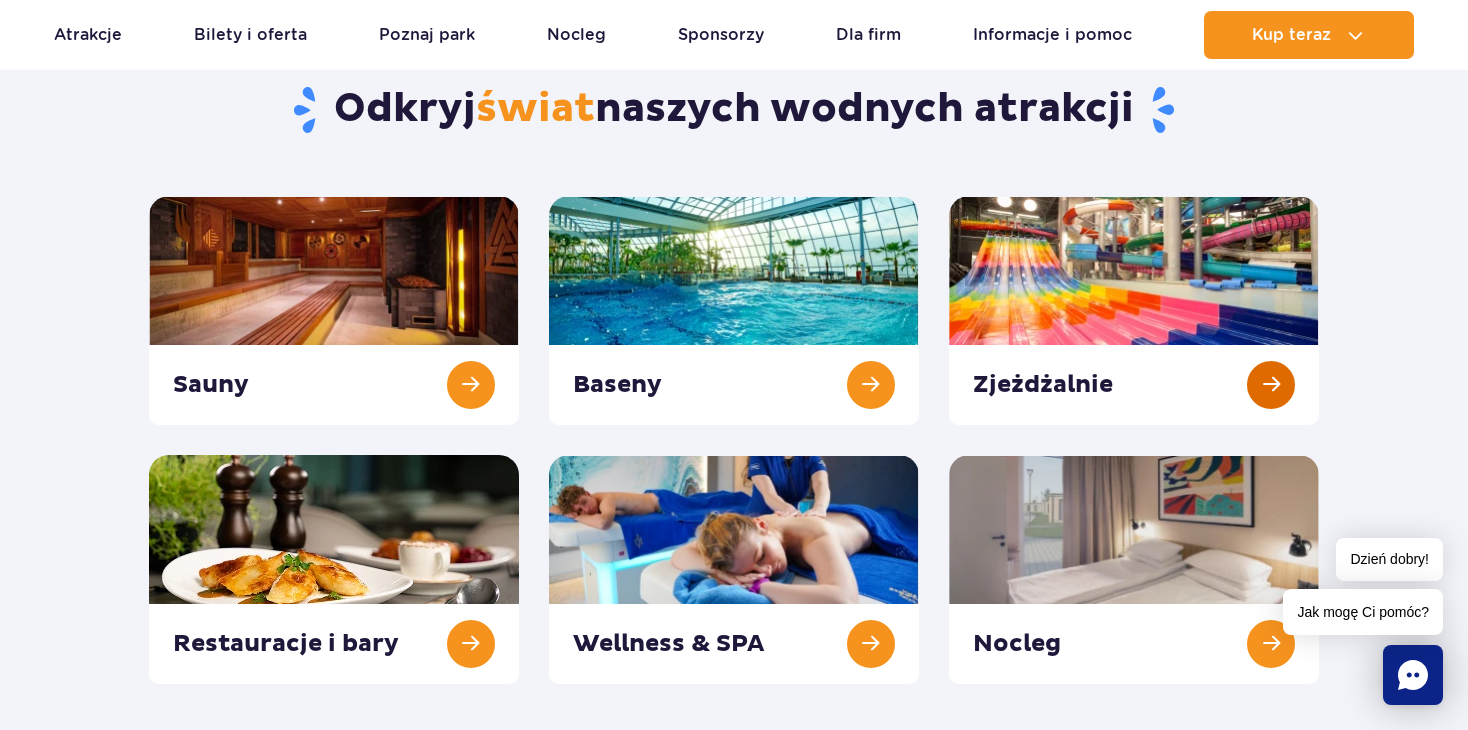 click at bounding box center (1134, 310) 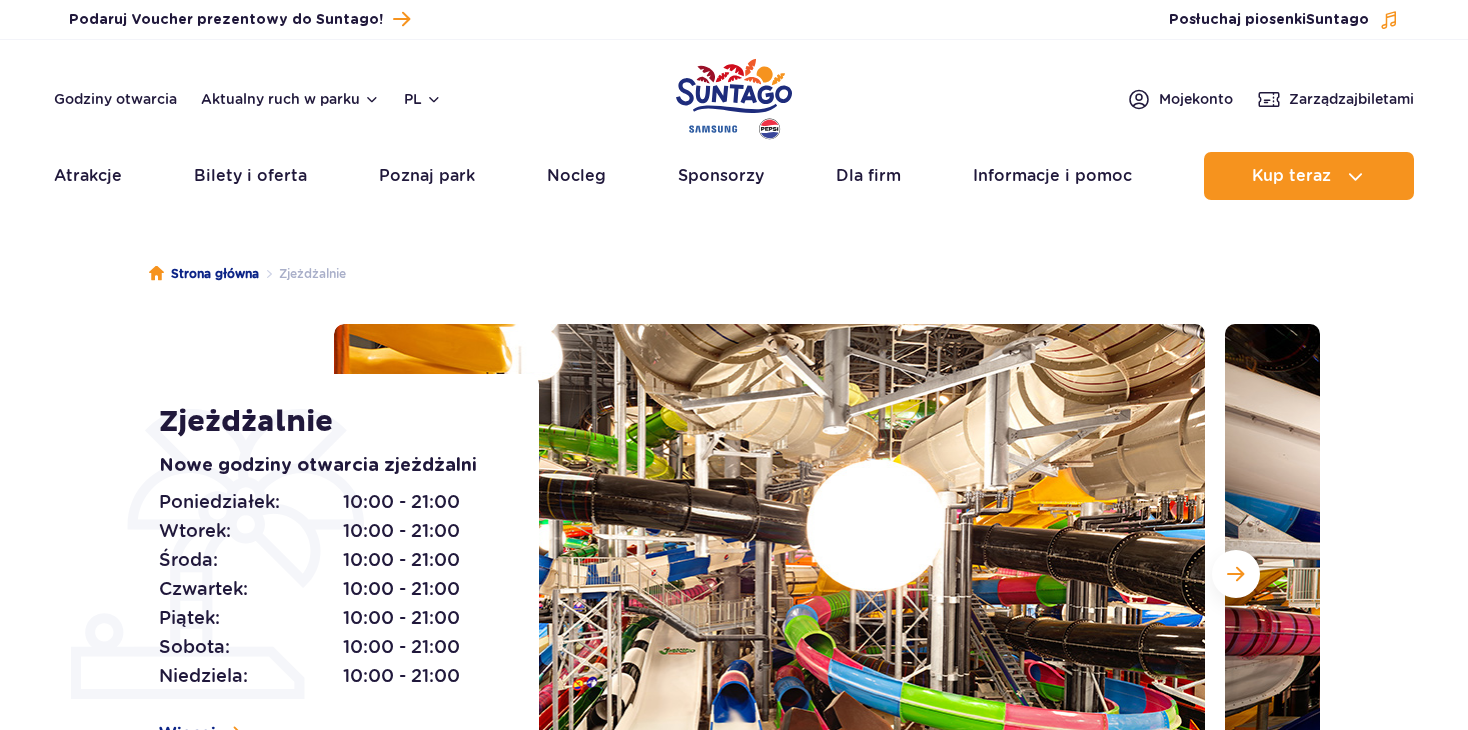scroll, scrollTop: 0, scrollLeft: 0, axis: both 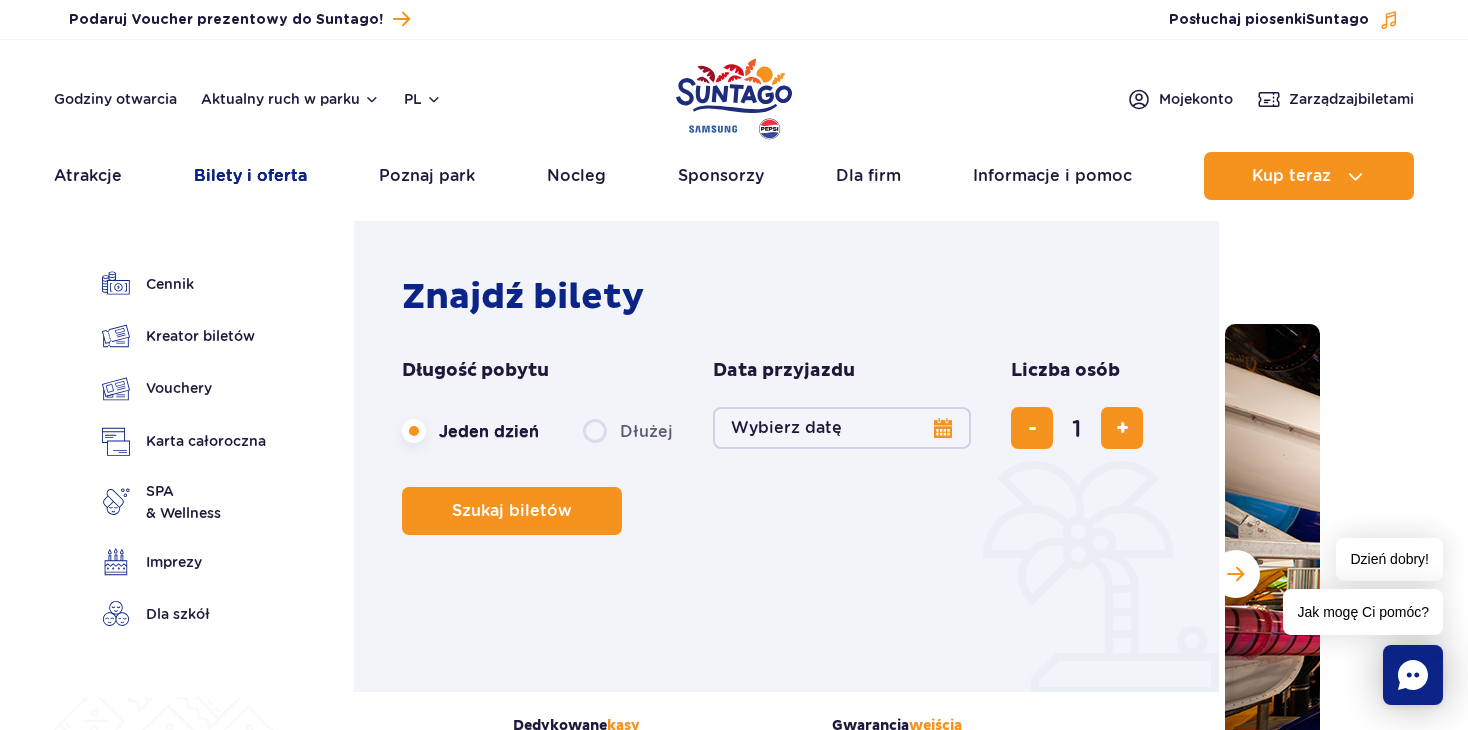 click on "Bilety i oferta" at bounding box center (250, 176) 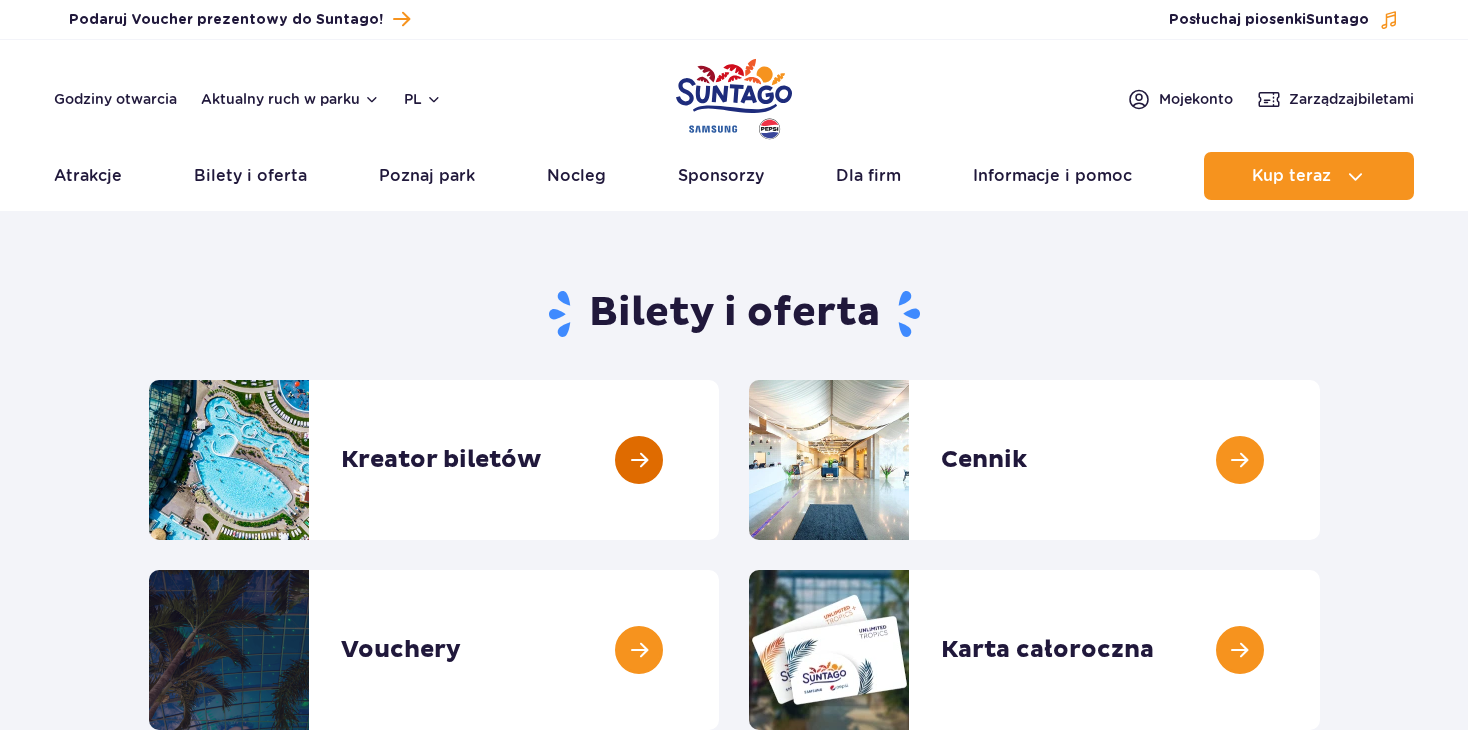 scroll, scrollTop: 0, scrollLeft: 0, axis: both 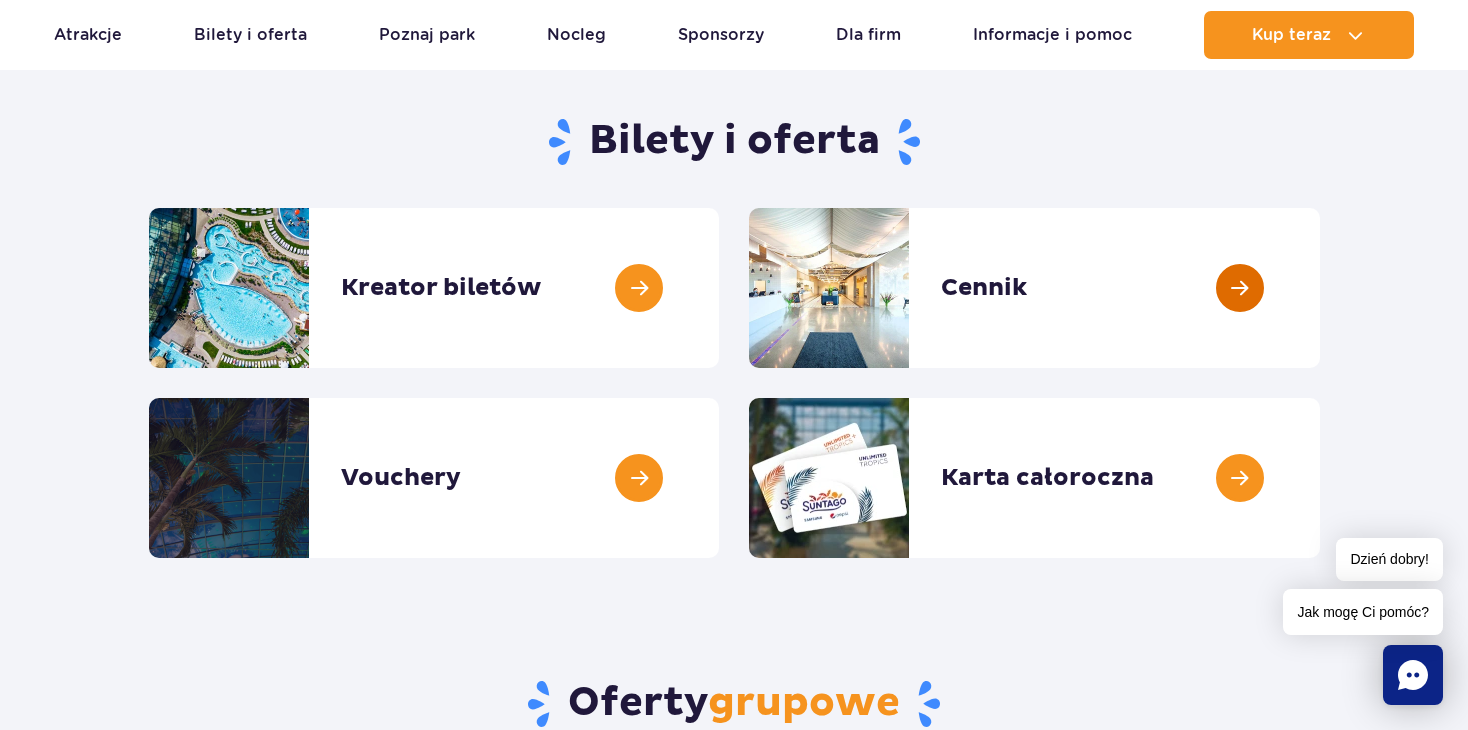 click at bounding box center (1320, 288) 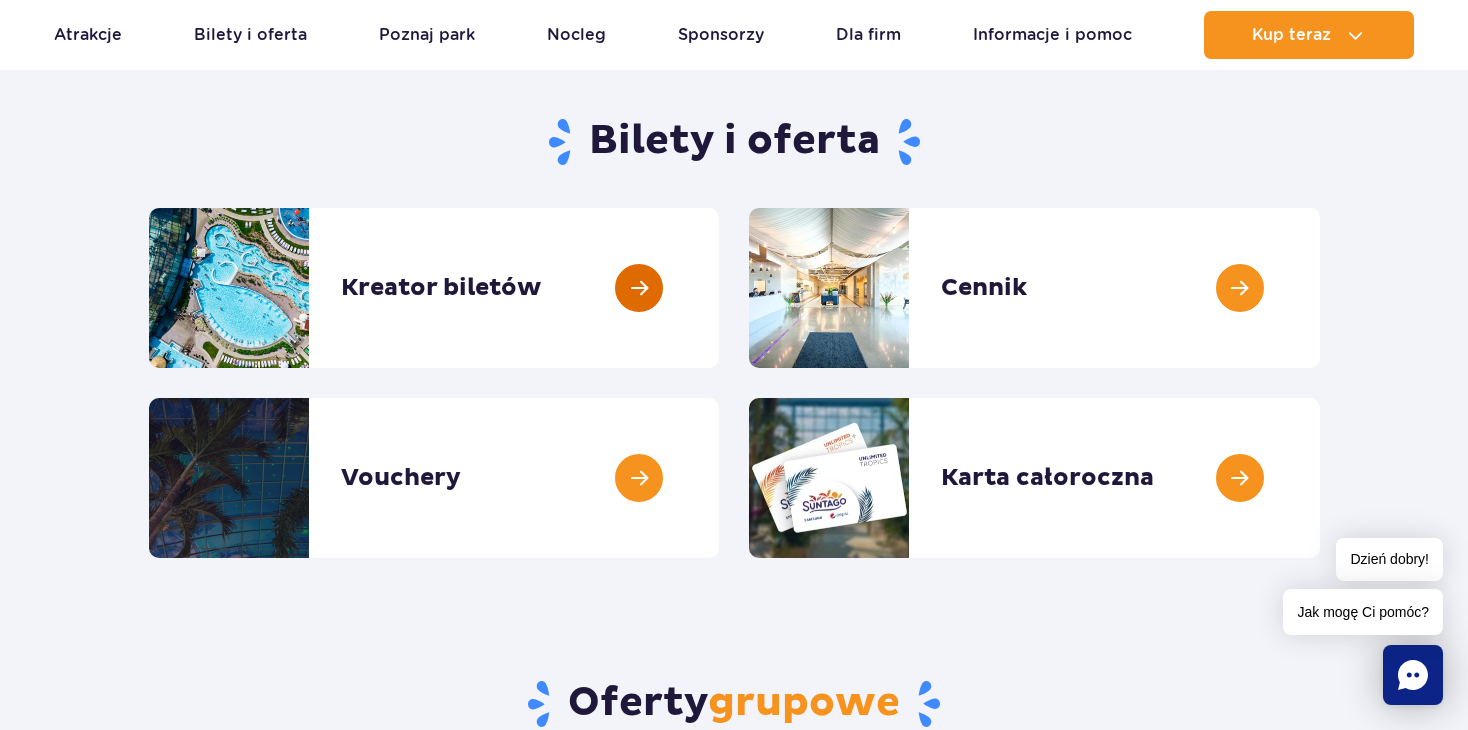 click at bounding box center (719, 288) 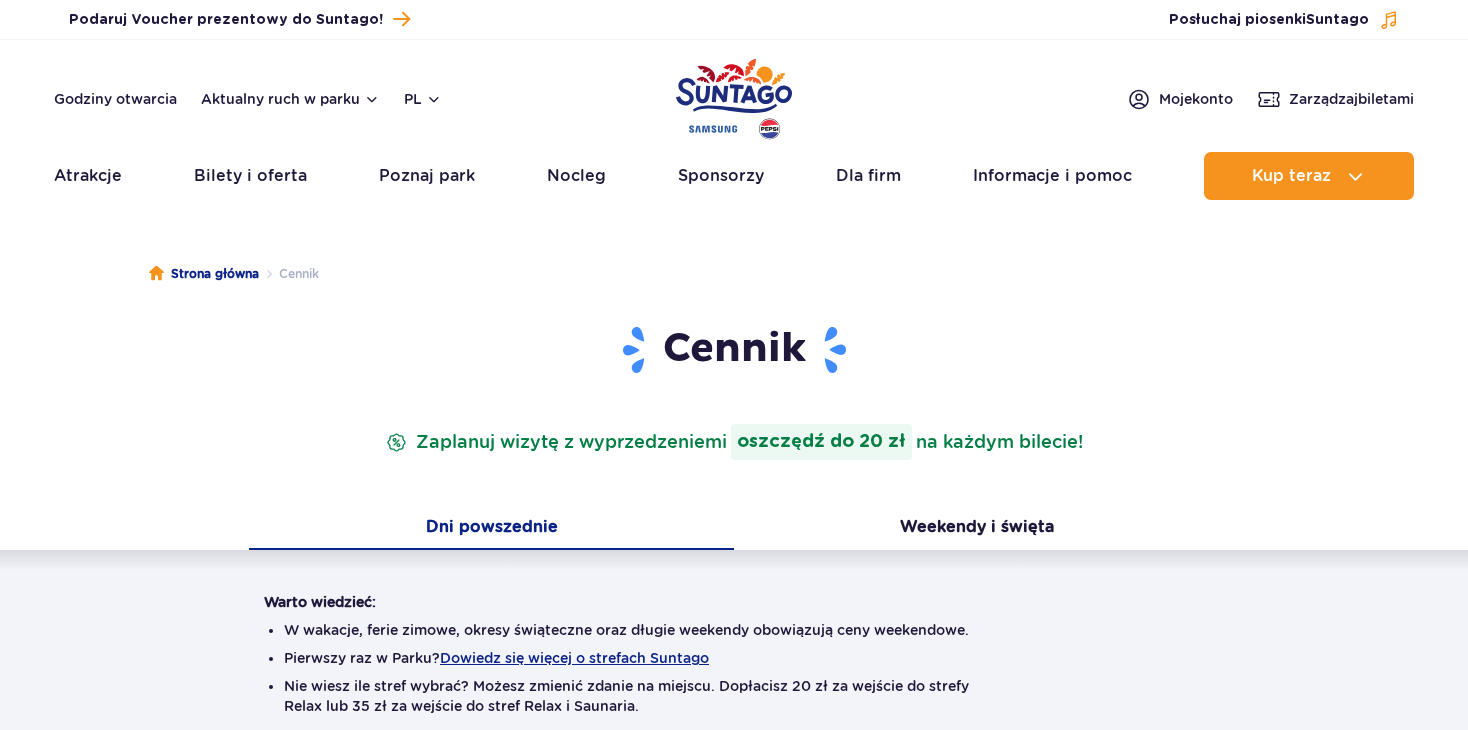 scroll, scrollTop: 0, scrollLeft: 0, axis: both 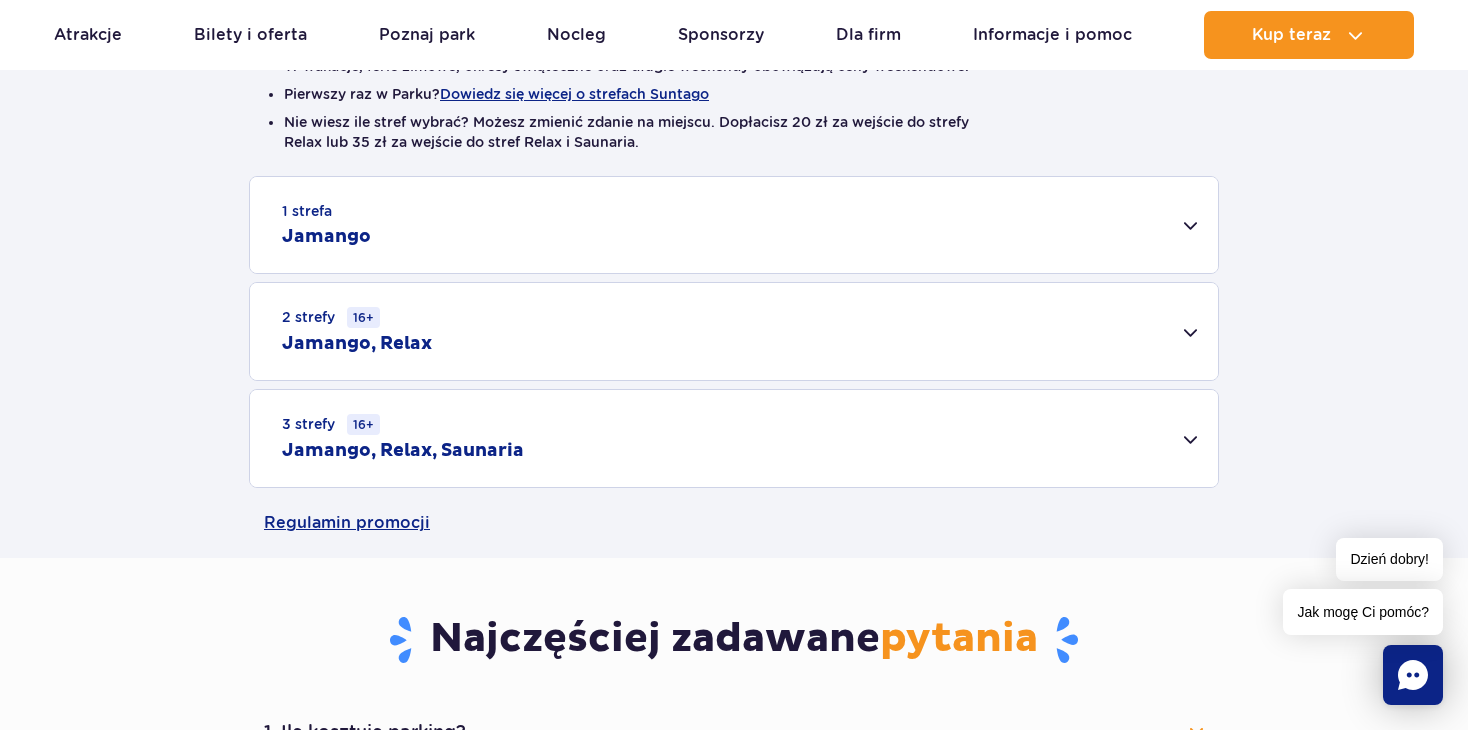 click on "1 strefa
Jamango" at bounding box center [734, 225] 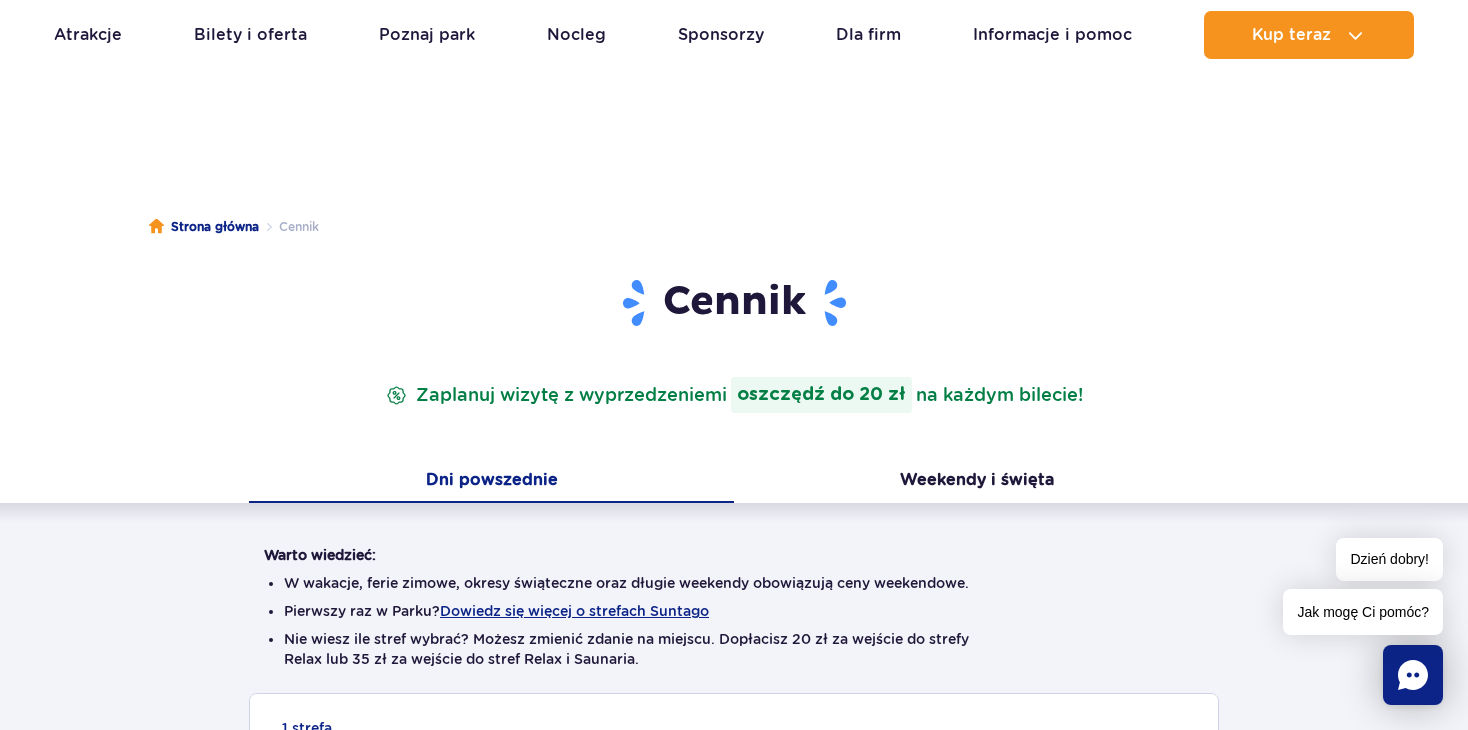 scroll, scrollTop: 46, scrollLeft: 0, axis: vertical 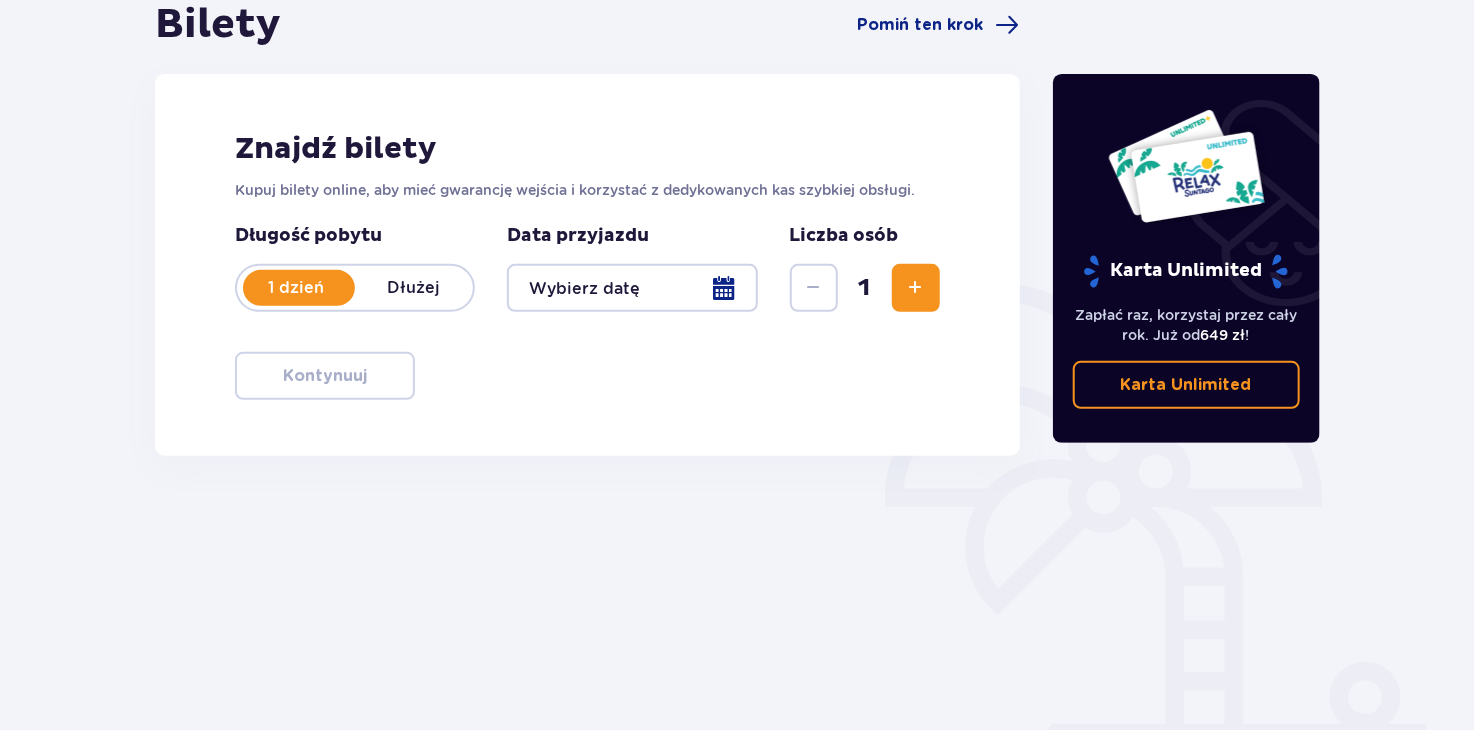 click at bounding box center (632, 288) 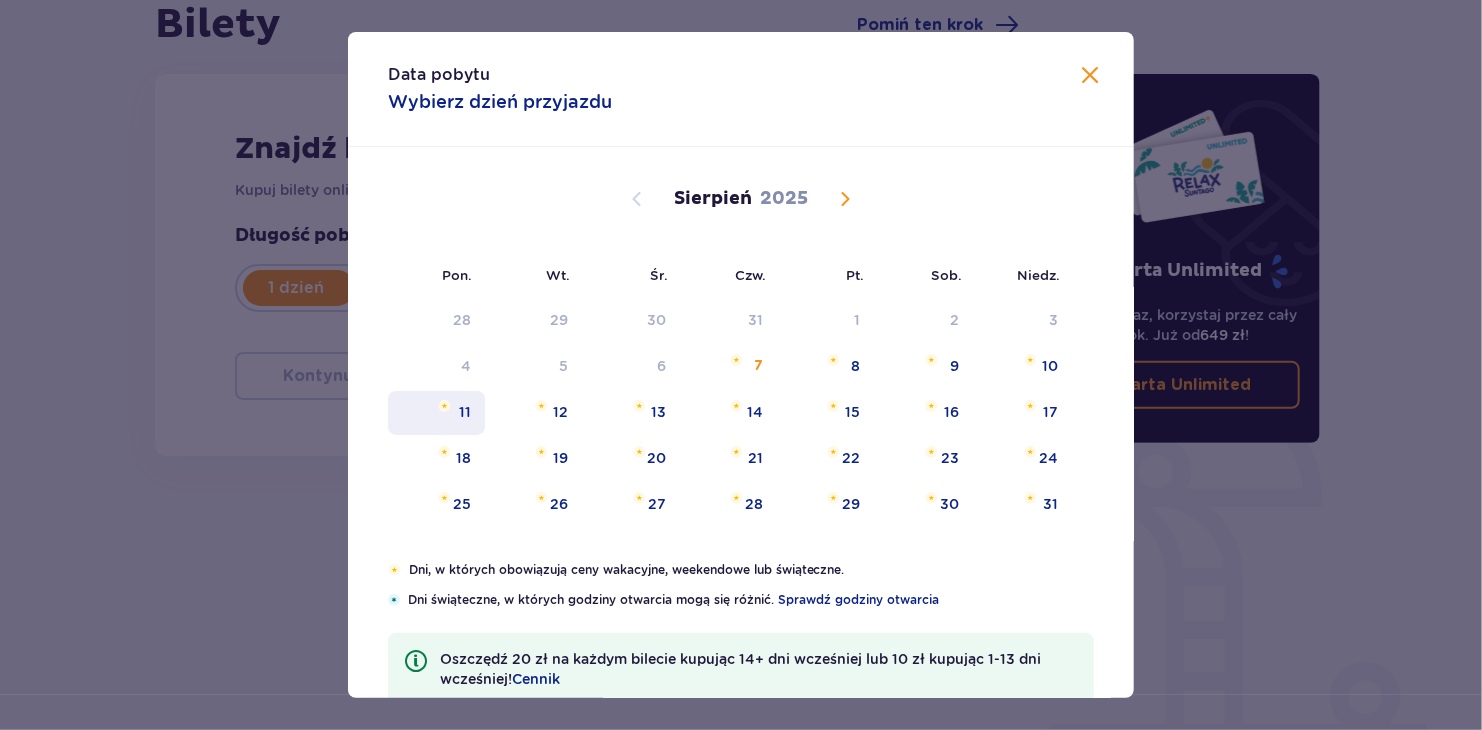 click on "11" at bounding box center [436, 413] 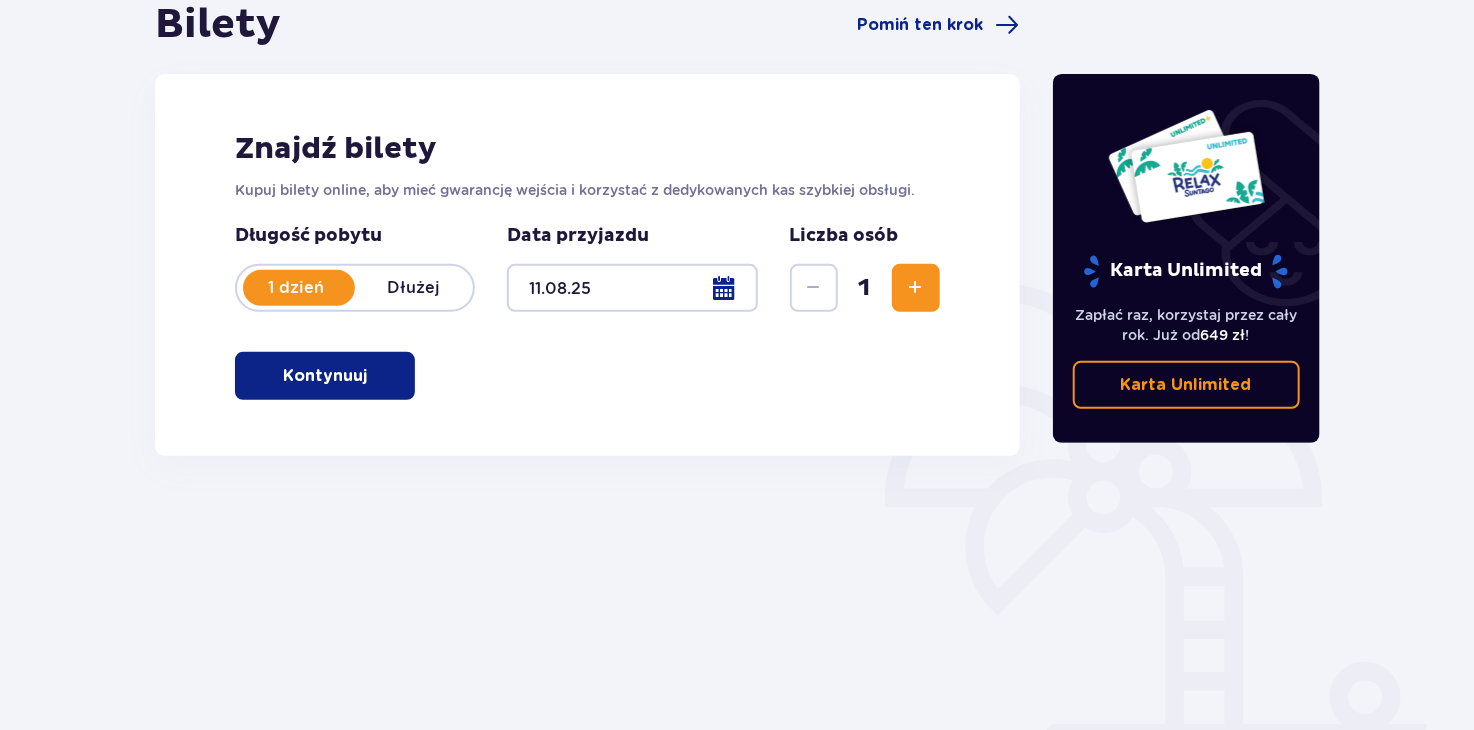 click at bounding box center [916, 288] 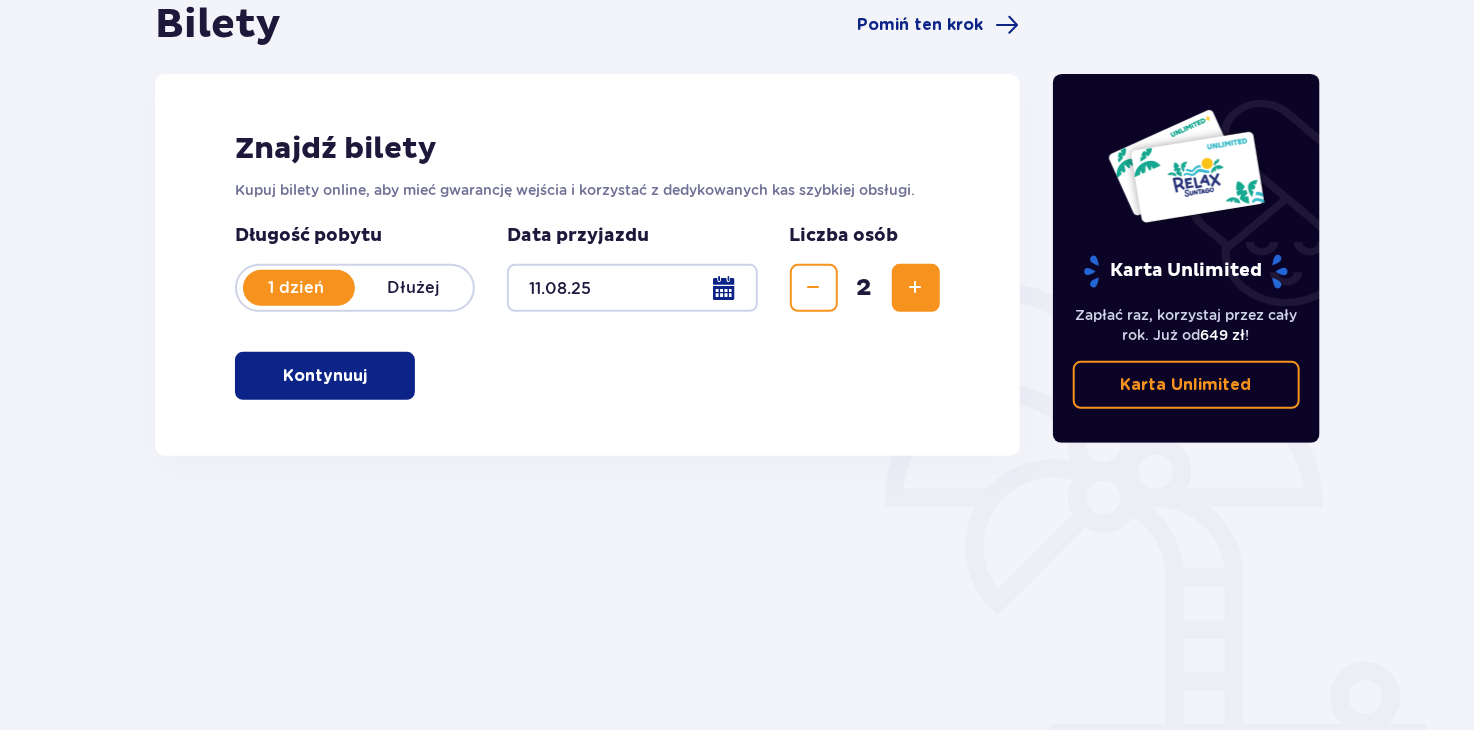 click at bounding box center [916, 288] 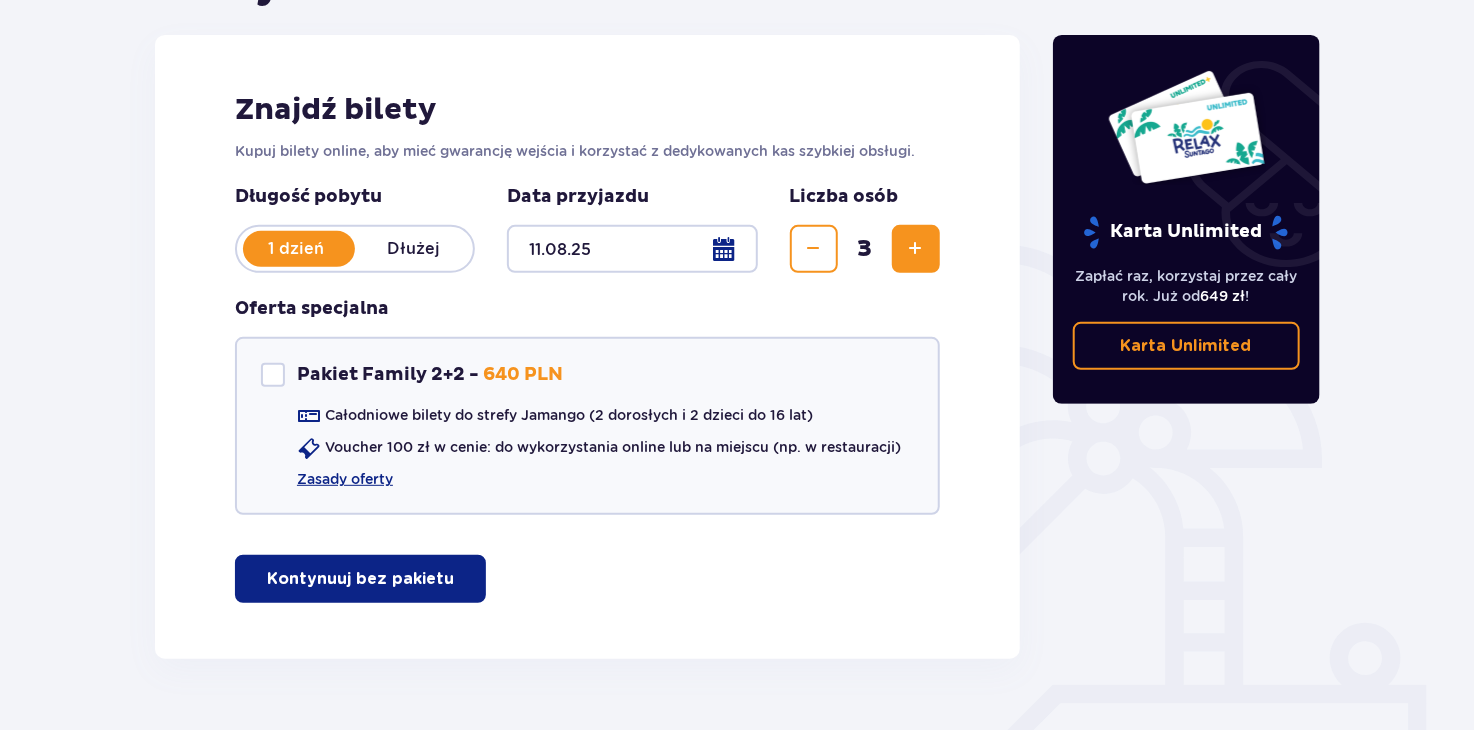 scroll, scrollTop: 271, scrollLeft: 0, axis: vertical 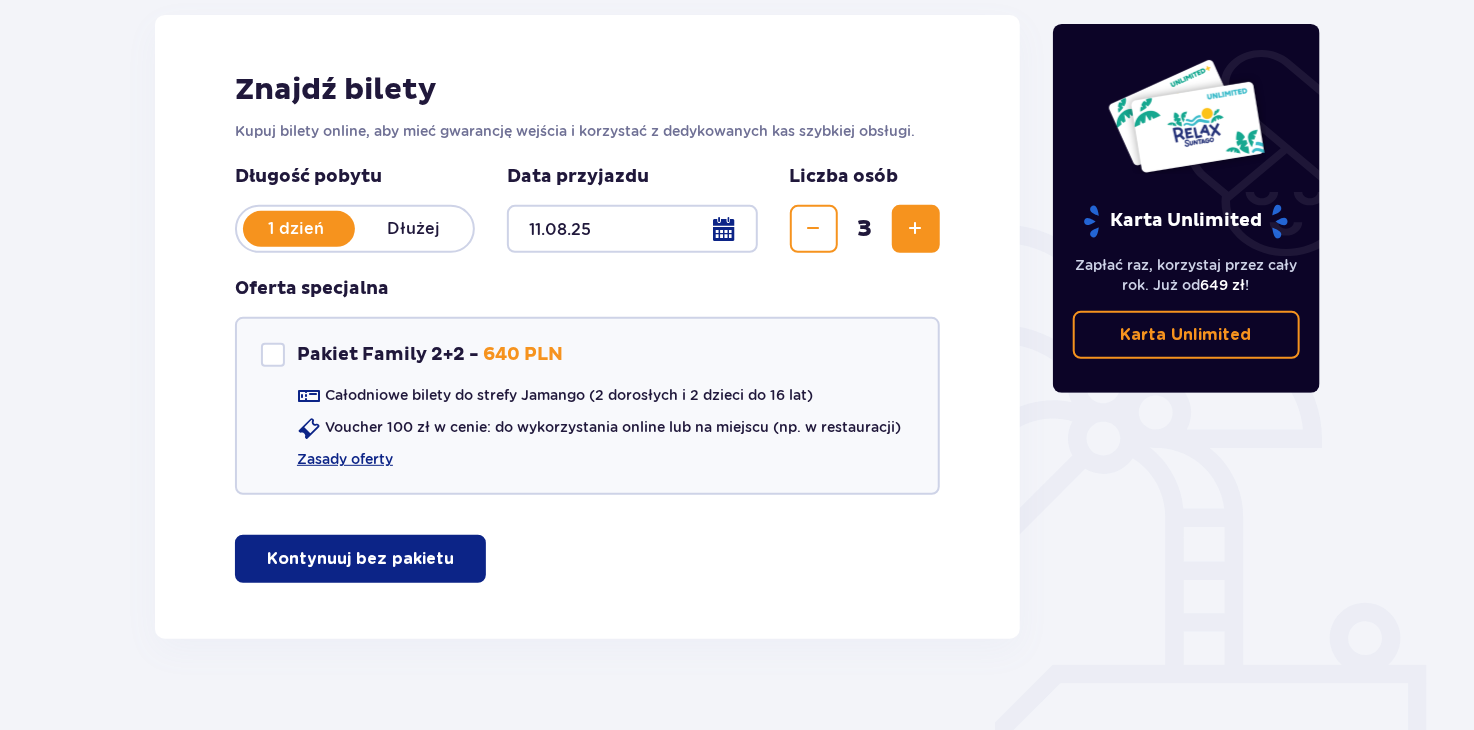 click on "Kontynuuj bez pakietu" at bounding box center [360, 559] 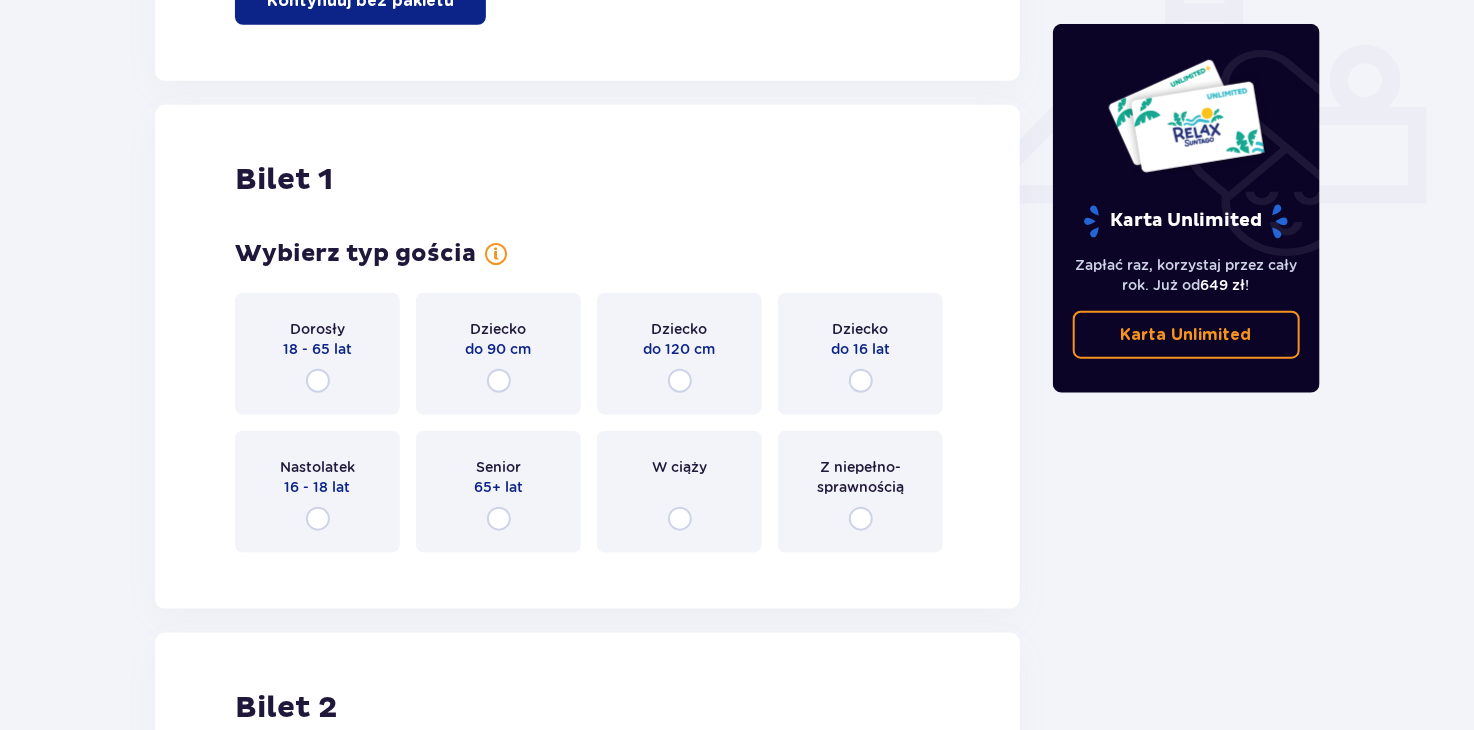 scroll, scrollTop: 908, scrollLeft: 0, axis: vertical 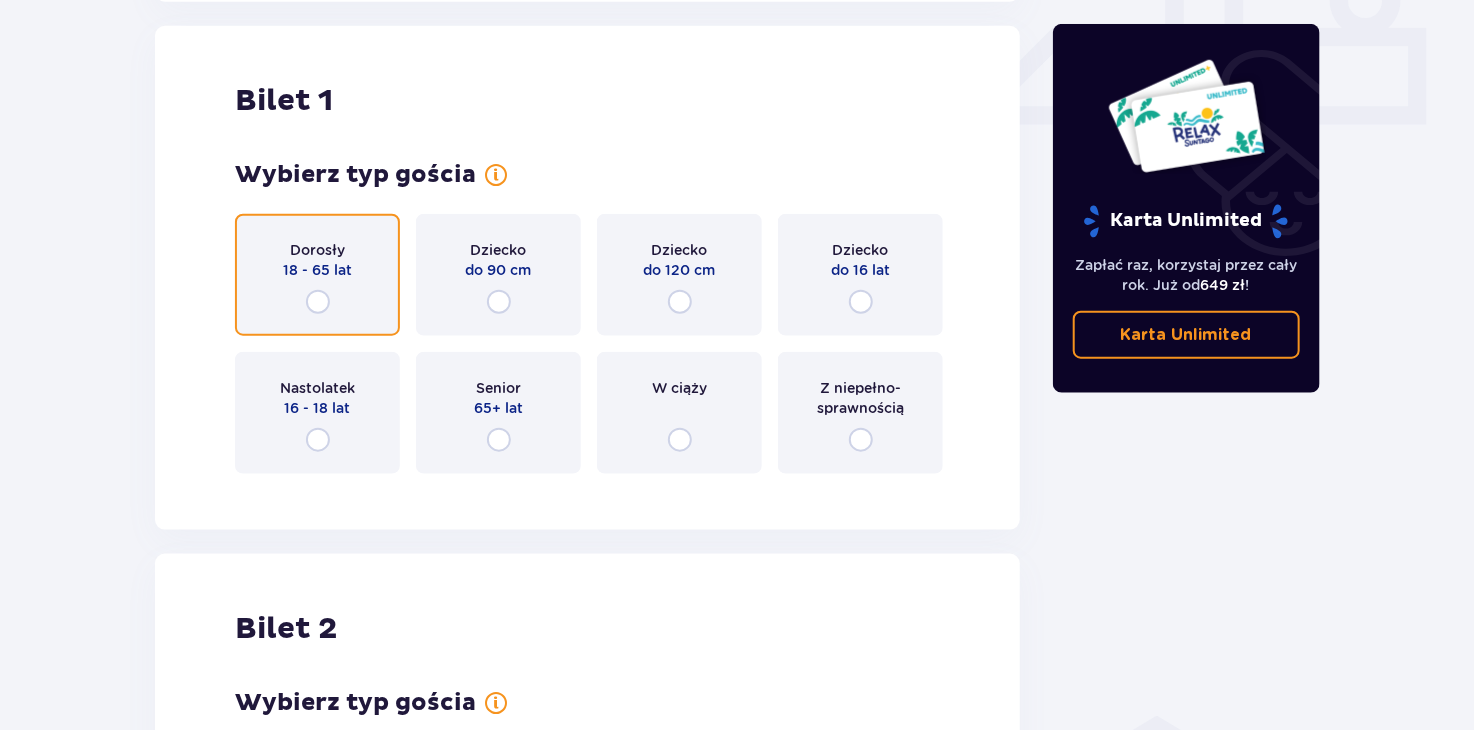 click at bounding box center [318, 302] 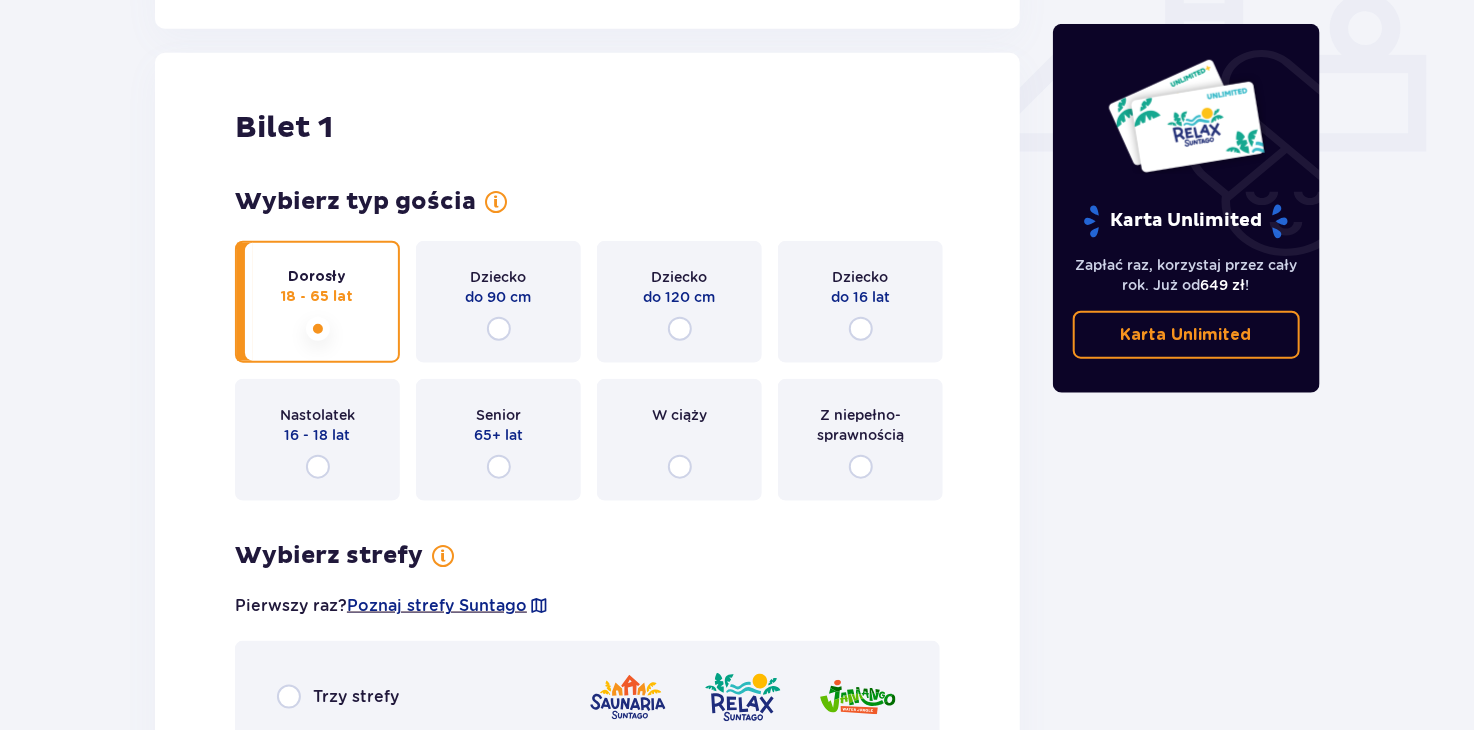 scroll, scrollTop: 857, scrollLeft: 0, axis: vertical 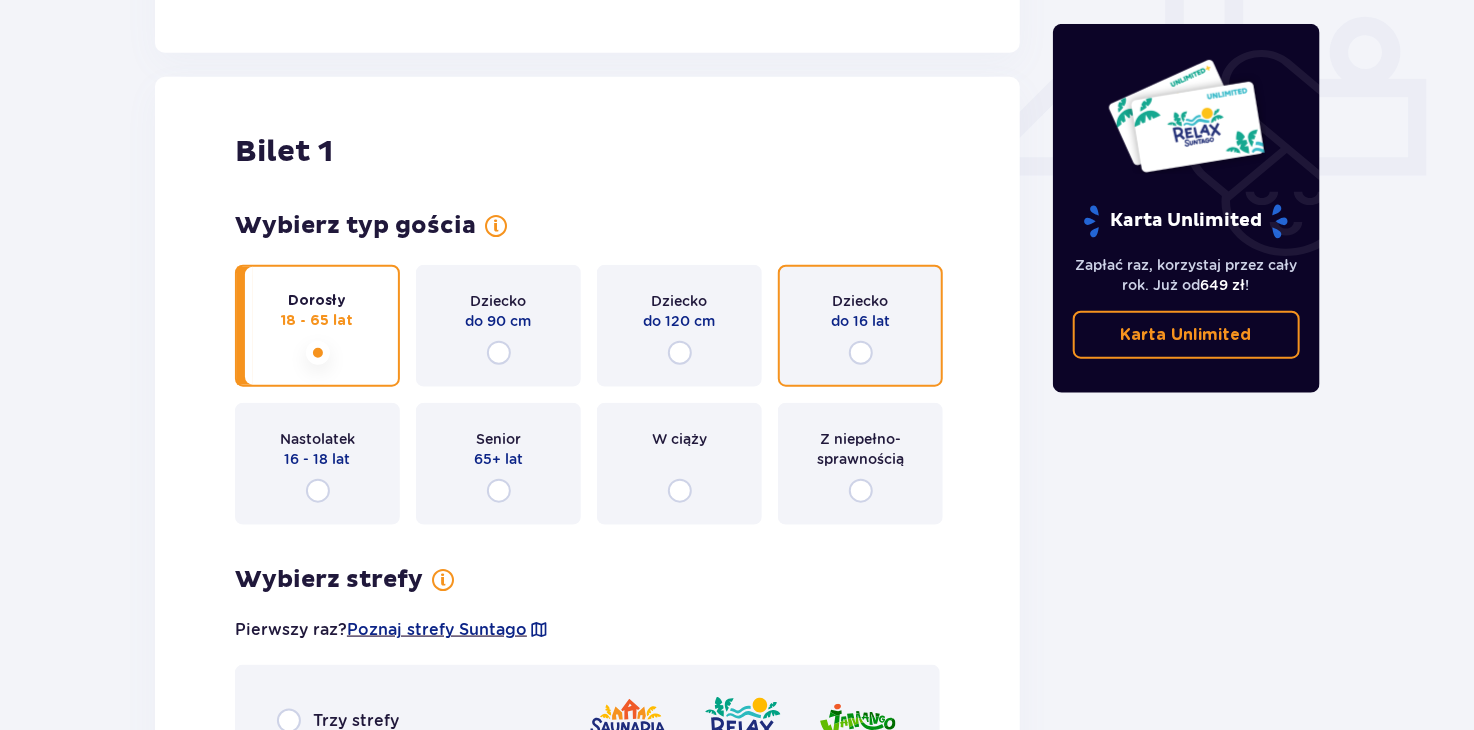 click at bounding box center (861, 353) 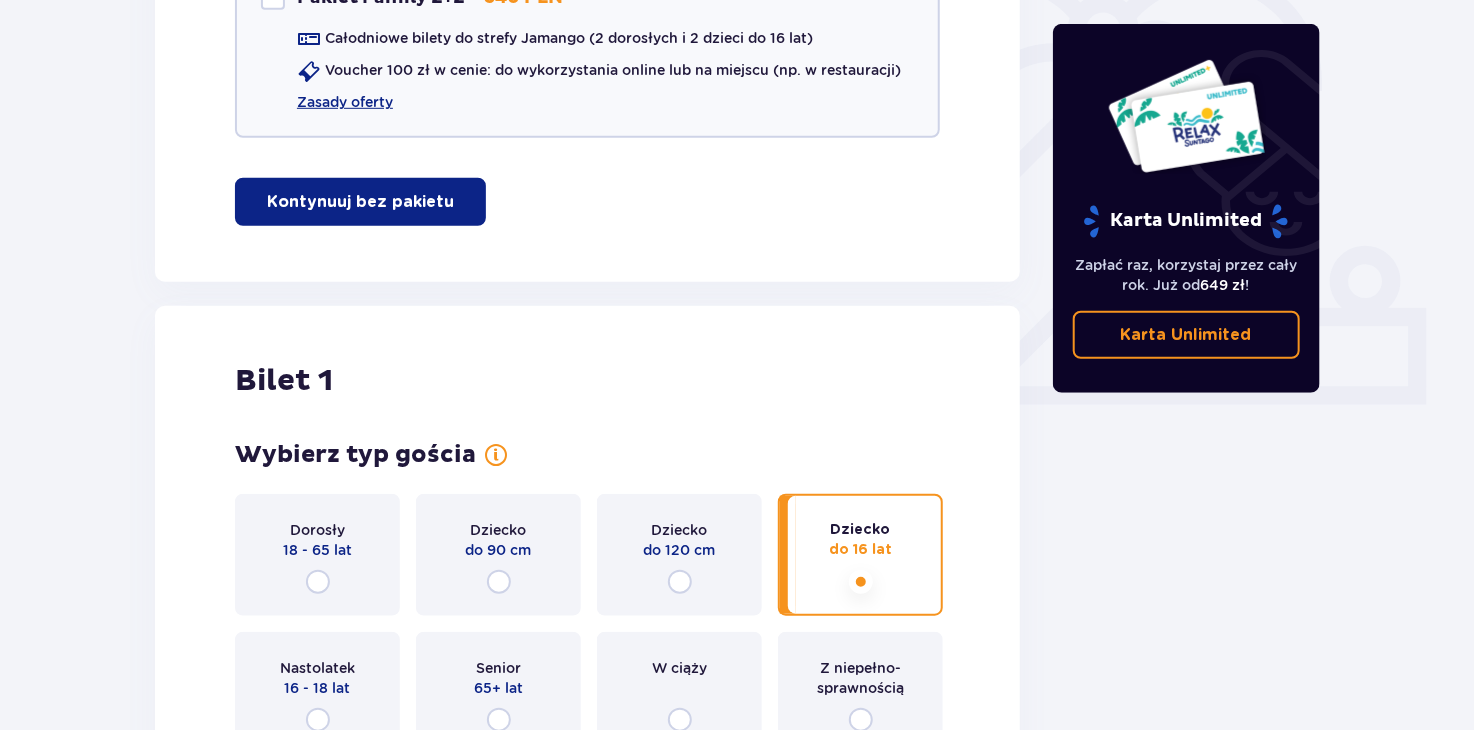 scroll, scrollTop: 655, scrollLeft: 0, axis: vertical 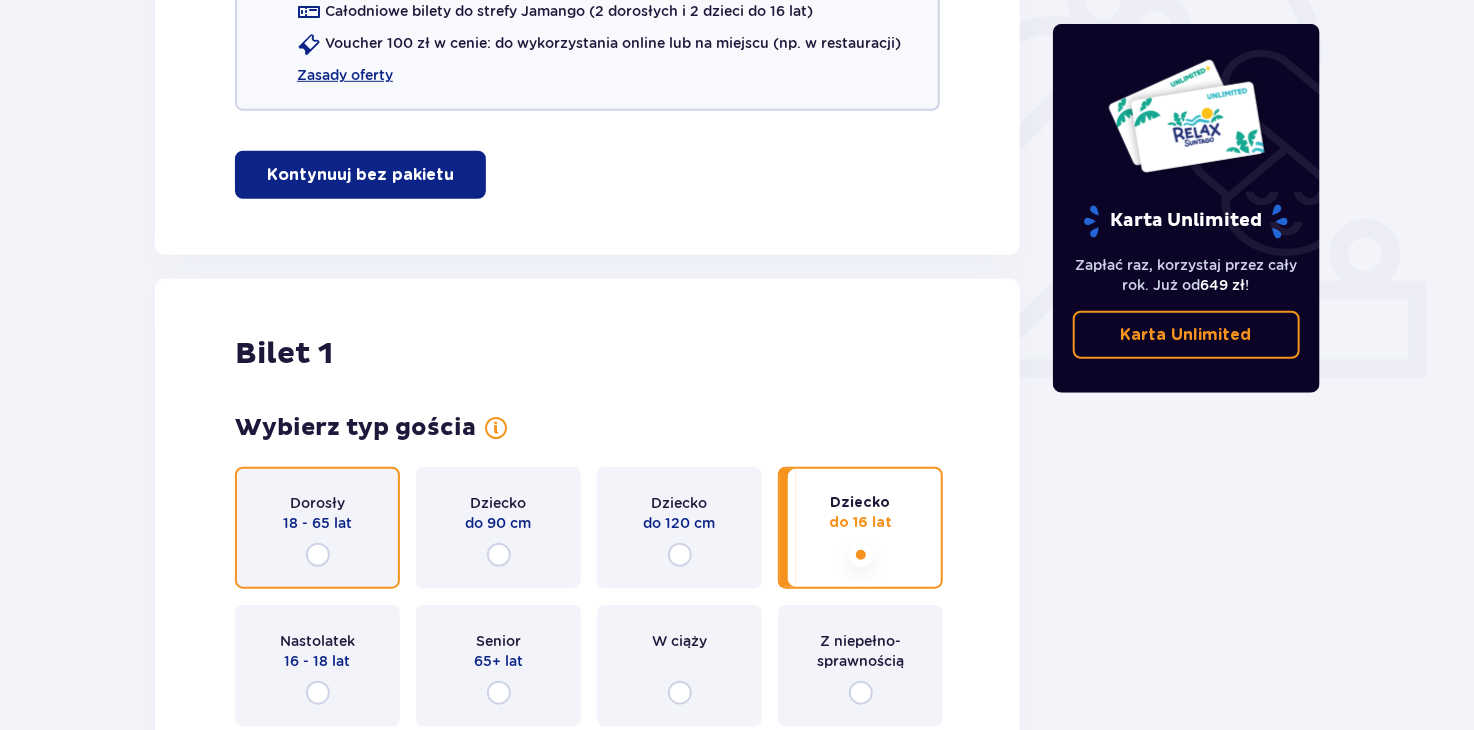 click at bounding box center (318, 555) 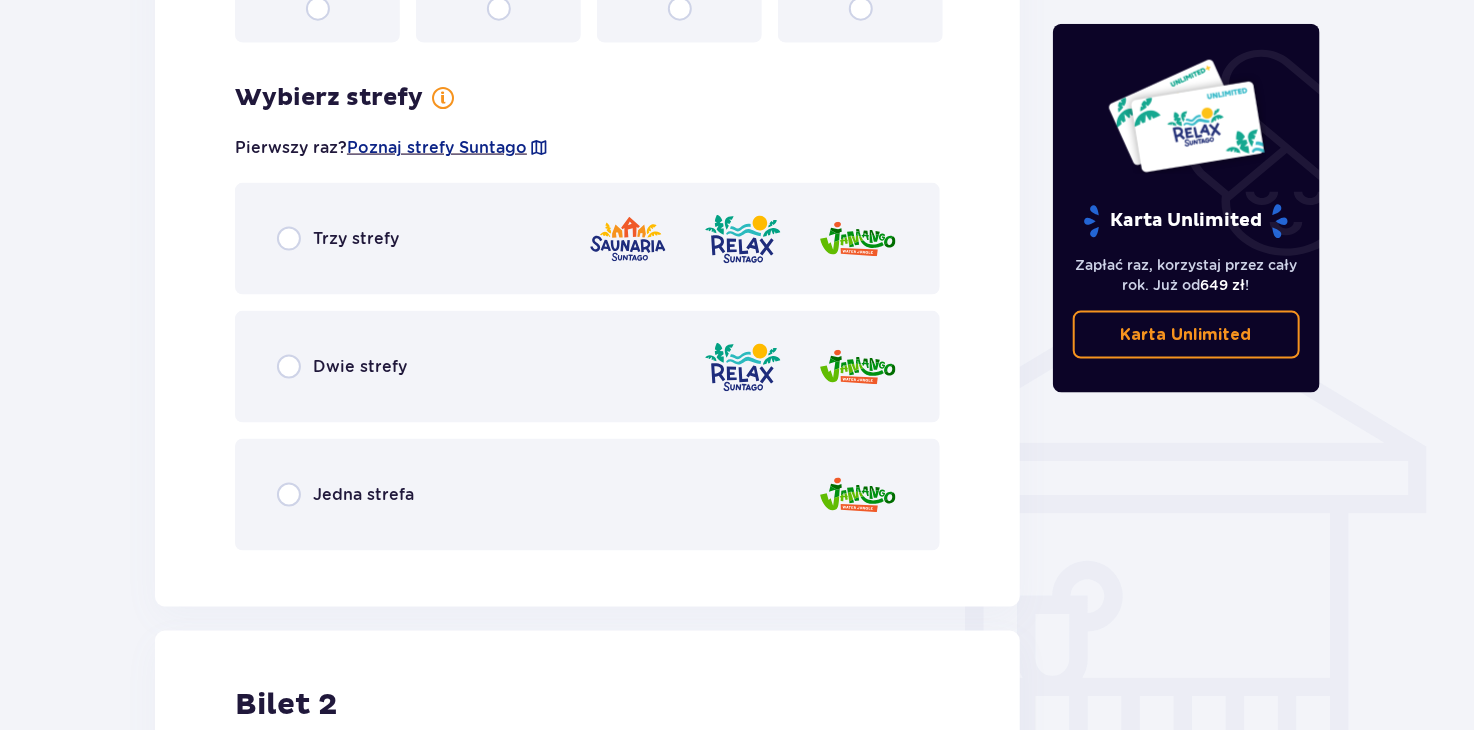 scroll, scrollTop: 1340, scrollLeft: 0, axis: vertical 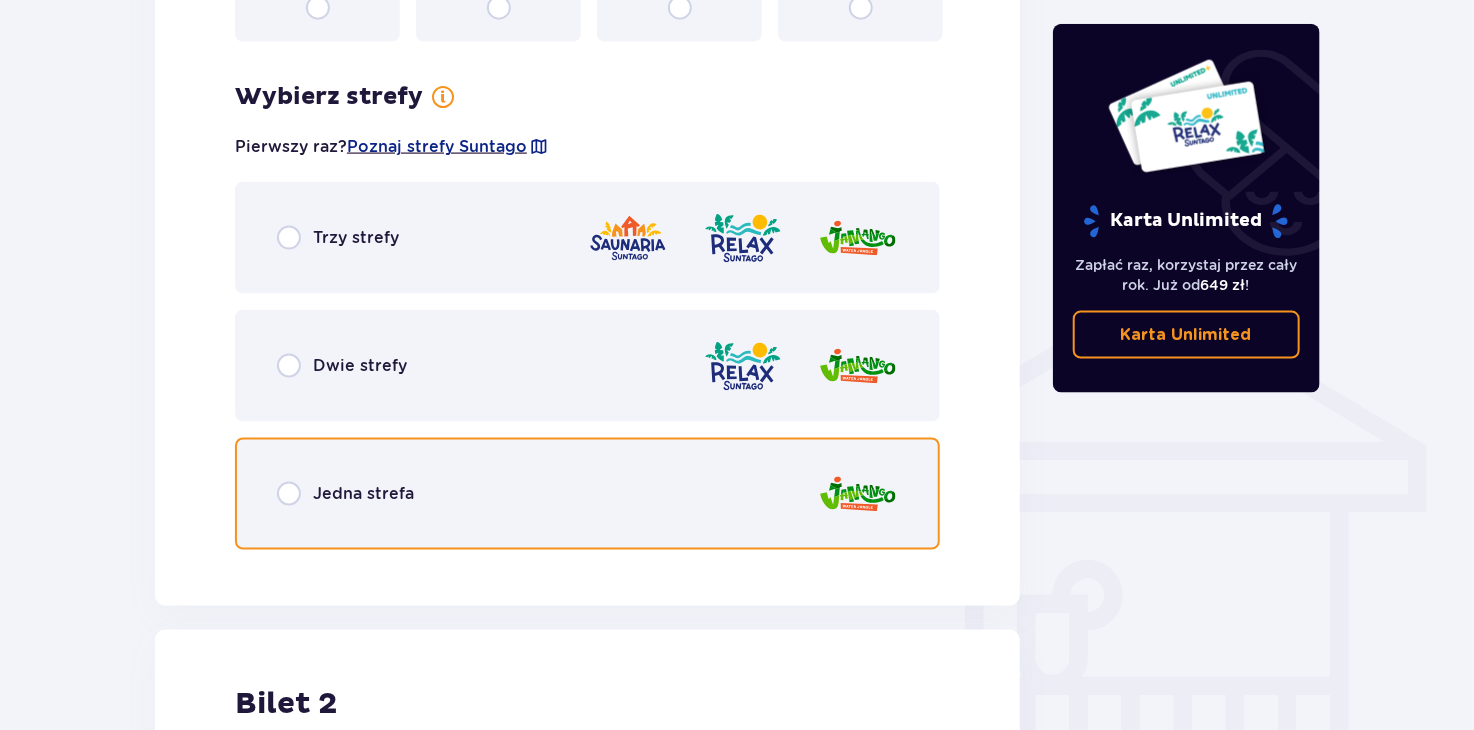 click at bounding box center (289, 494) 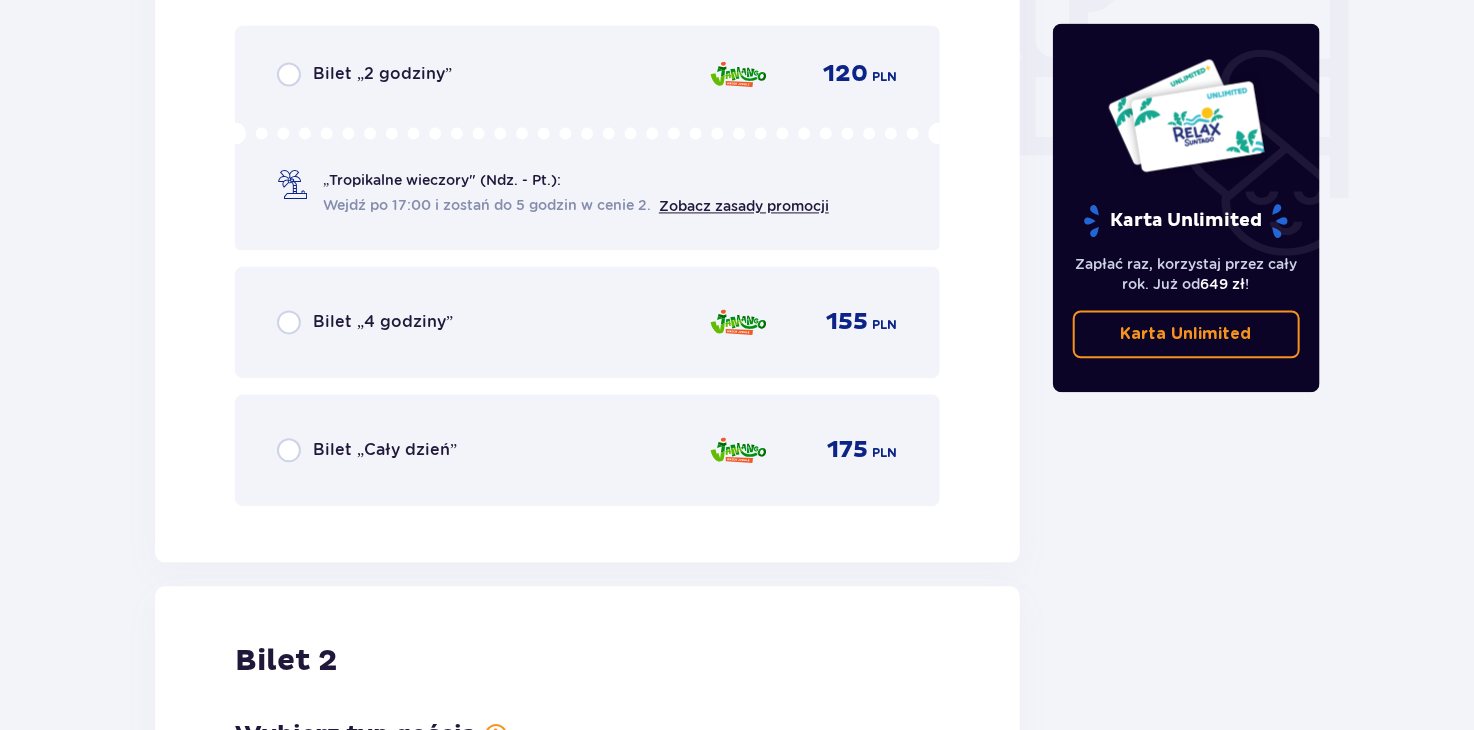 scroll, scrollTop: 1961, scrollLeft: 0, axis: vertical 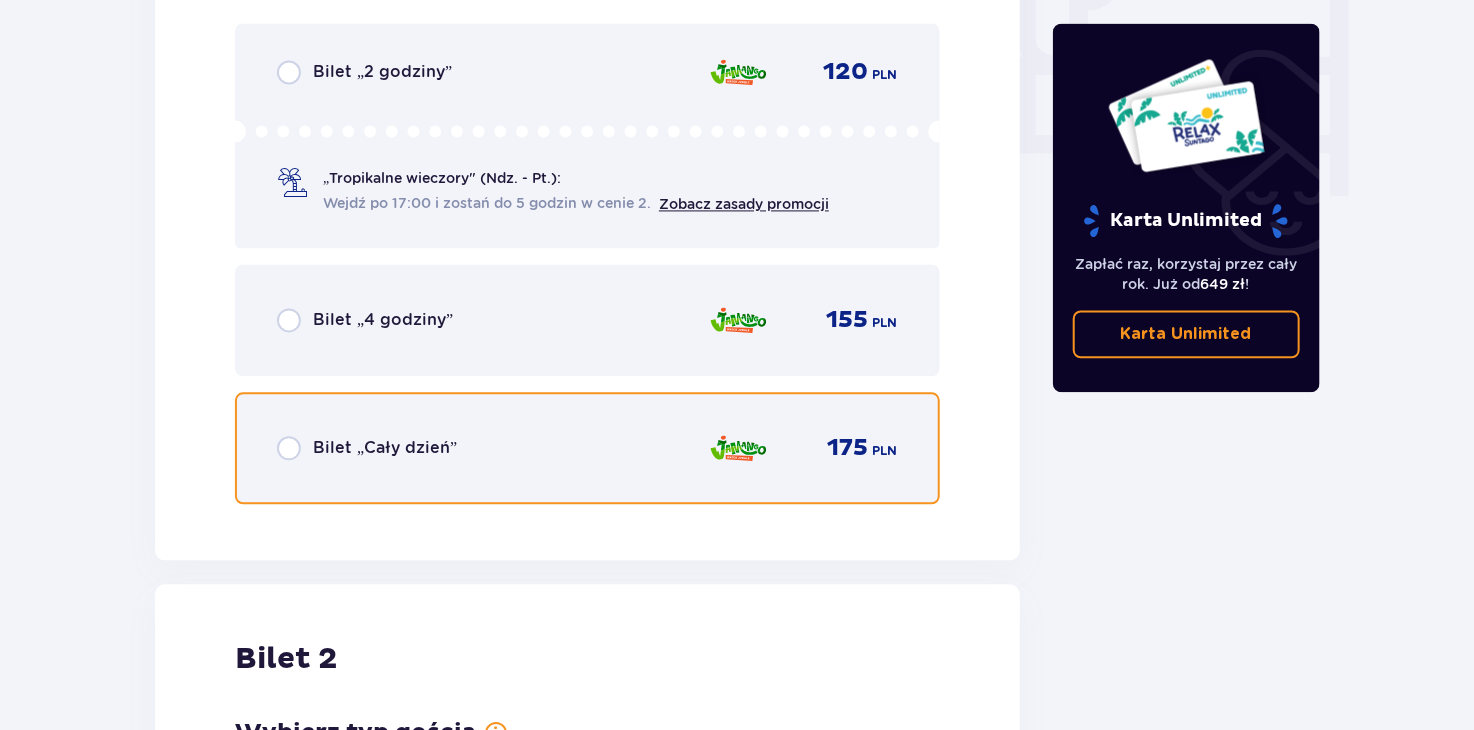 click at bounding box center [289, 448] 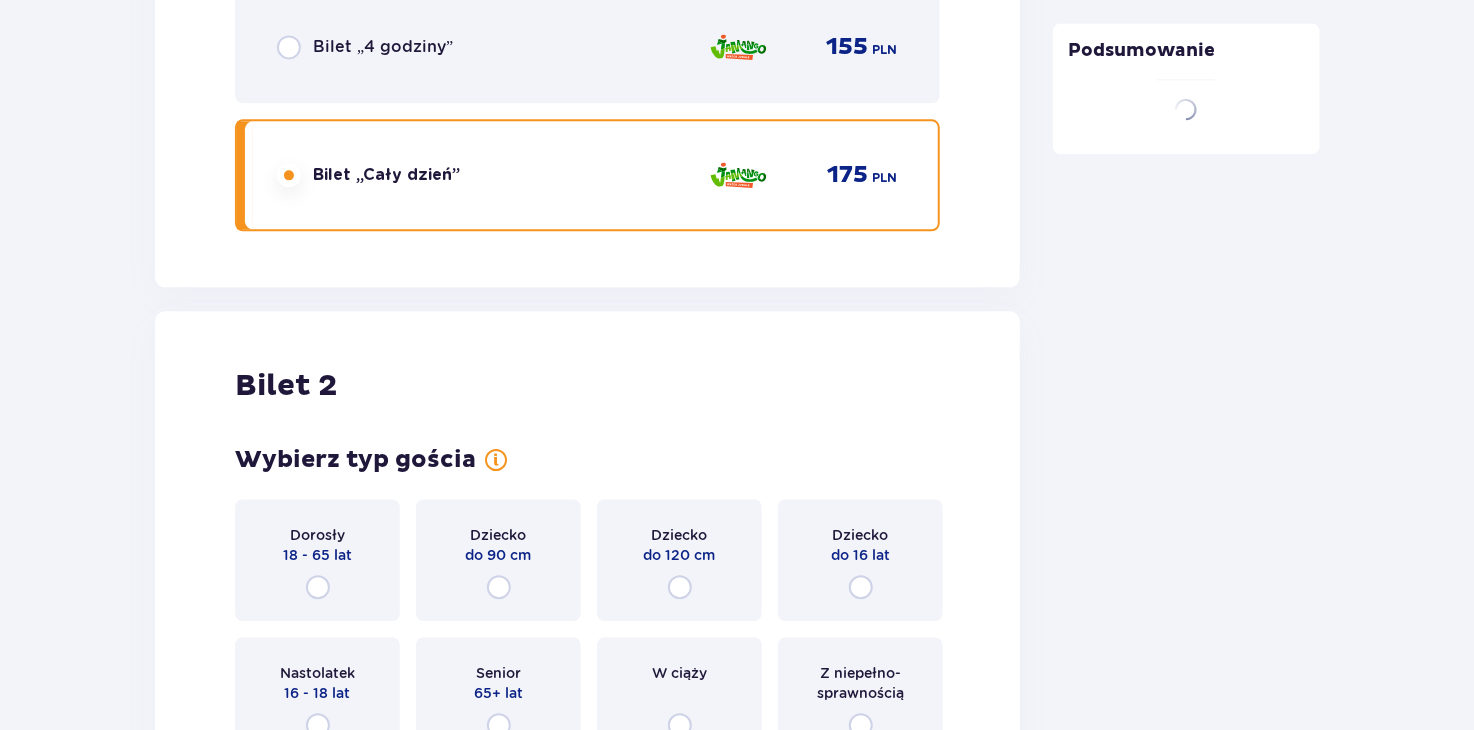 scroll, scrollTop: 2519, scrollLeft: 0, axis: vertical 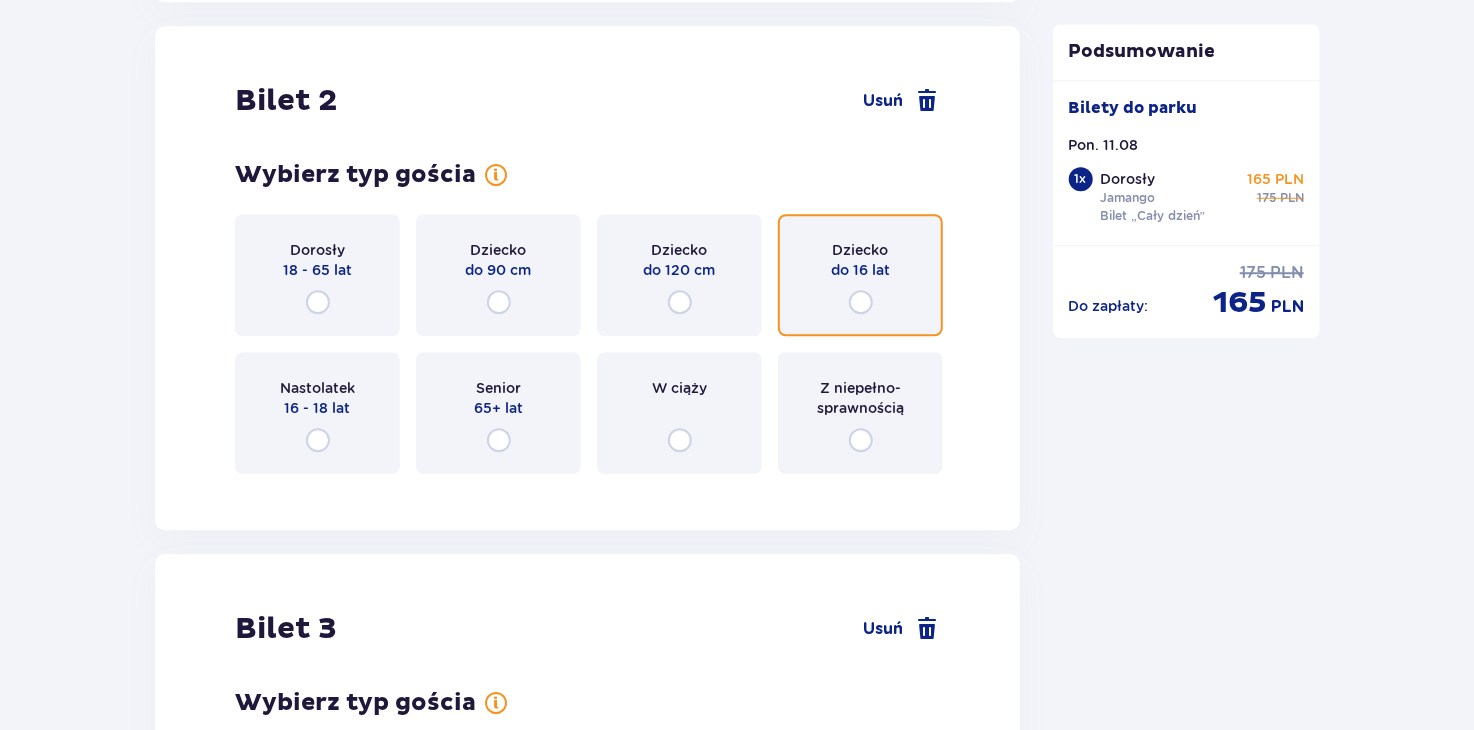 click at bounding box center [861, 302] 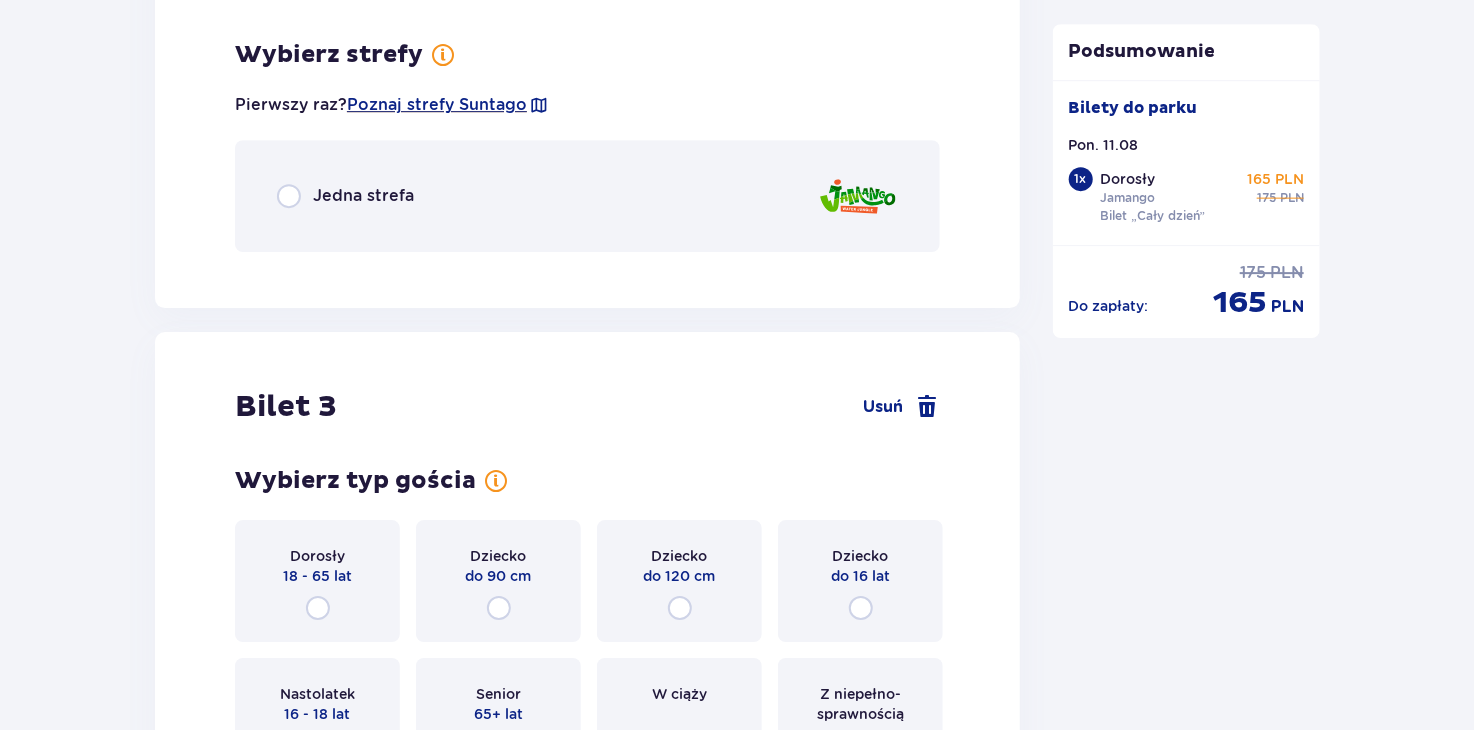 scroll, scrollTop: 3007, scrollLeft: 0, axis: vertical 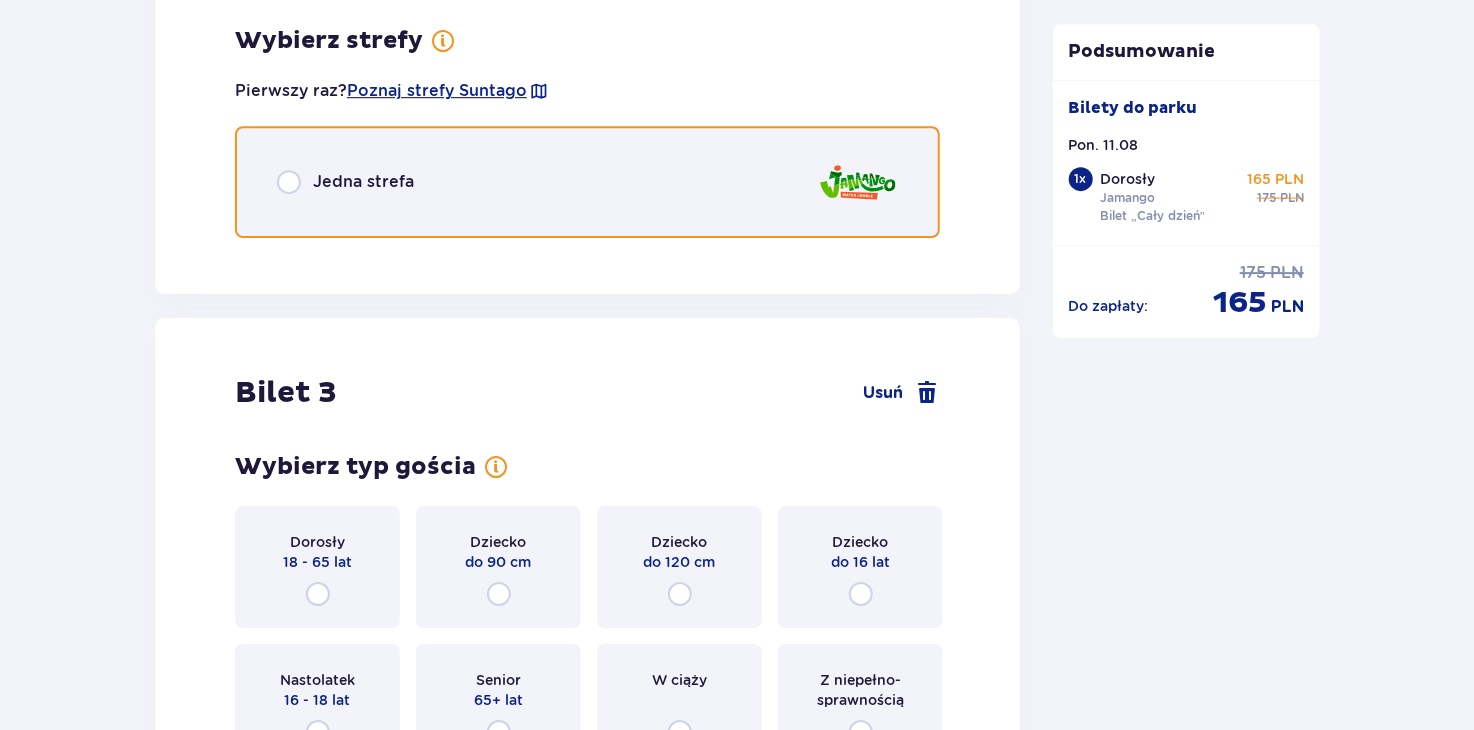 click at bounding box center (289, 182) 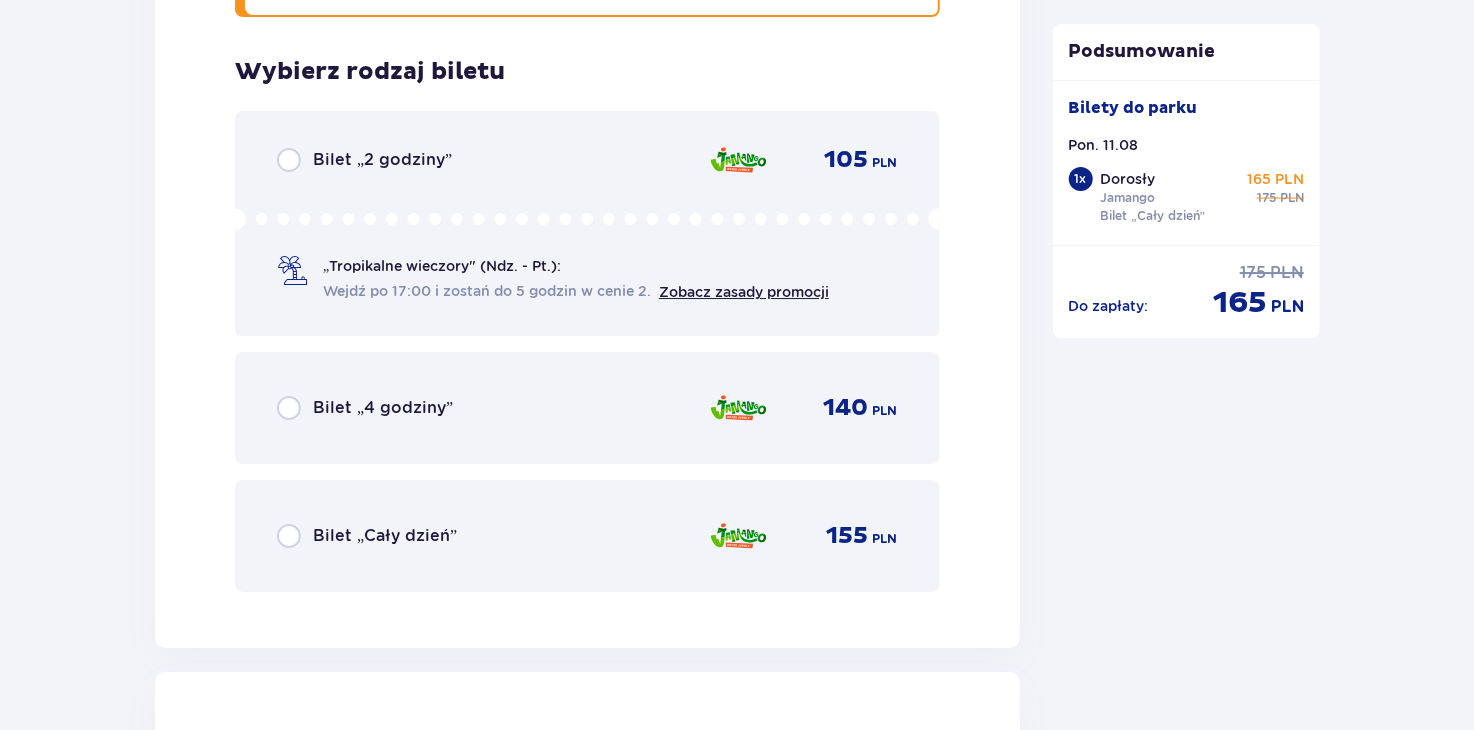 scroll, scrollTop: 3259, scrollLeft: 0, axis: vertical 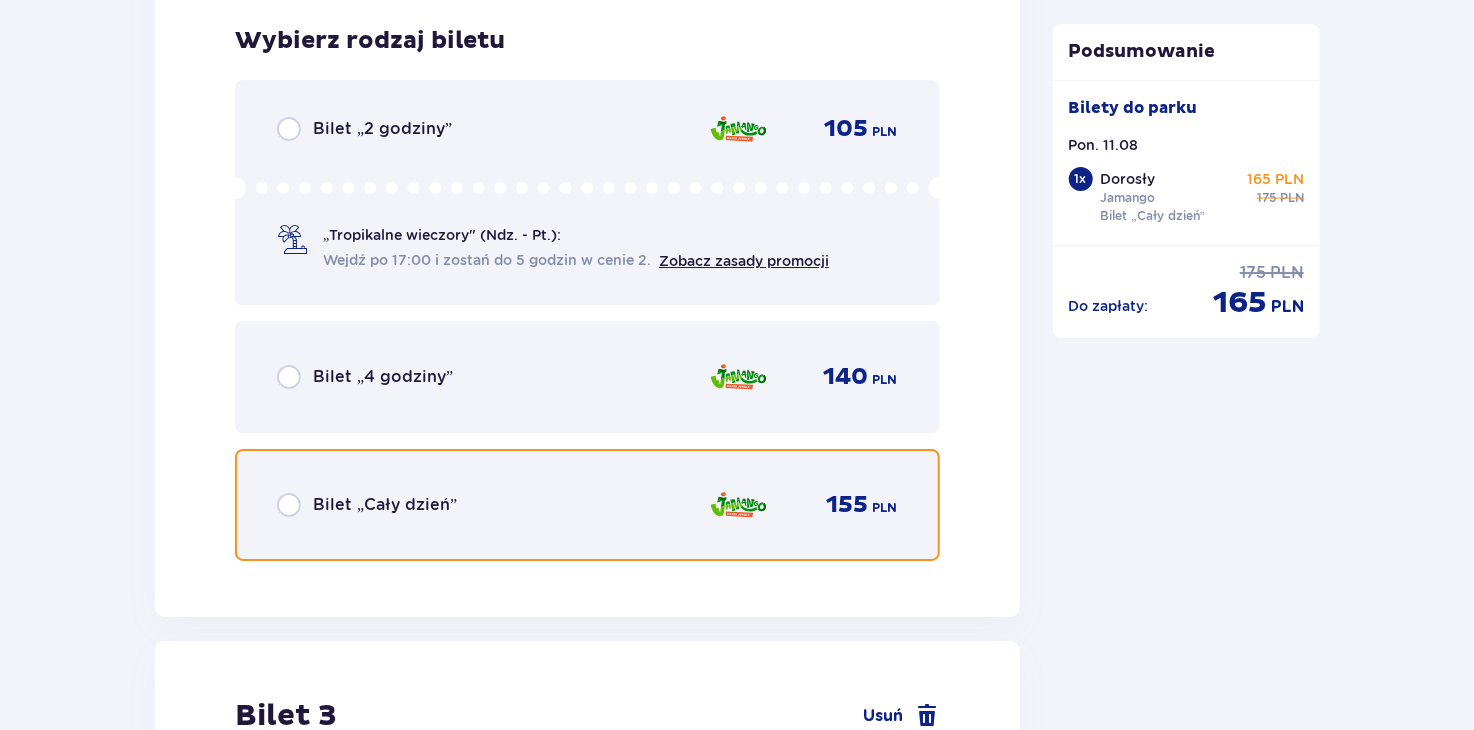 click at bounding box center [289, 505] 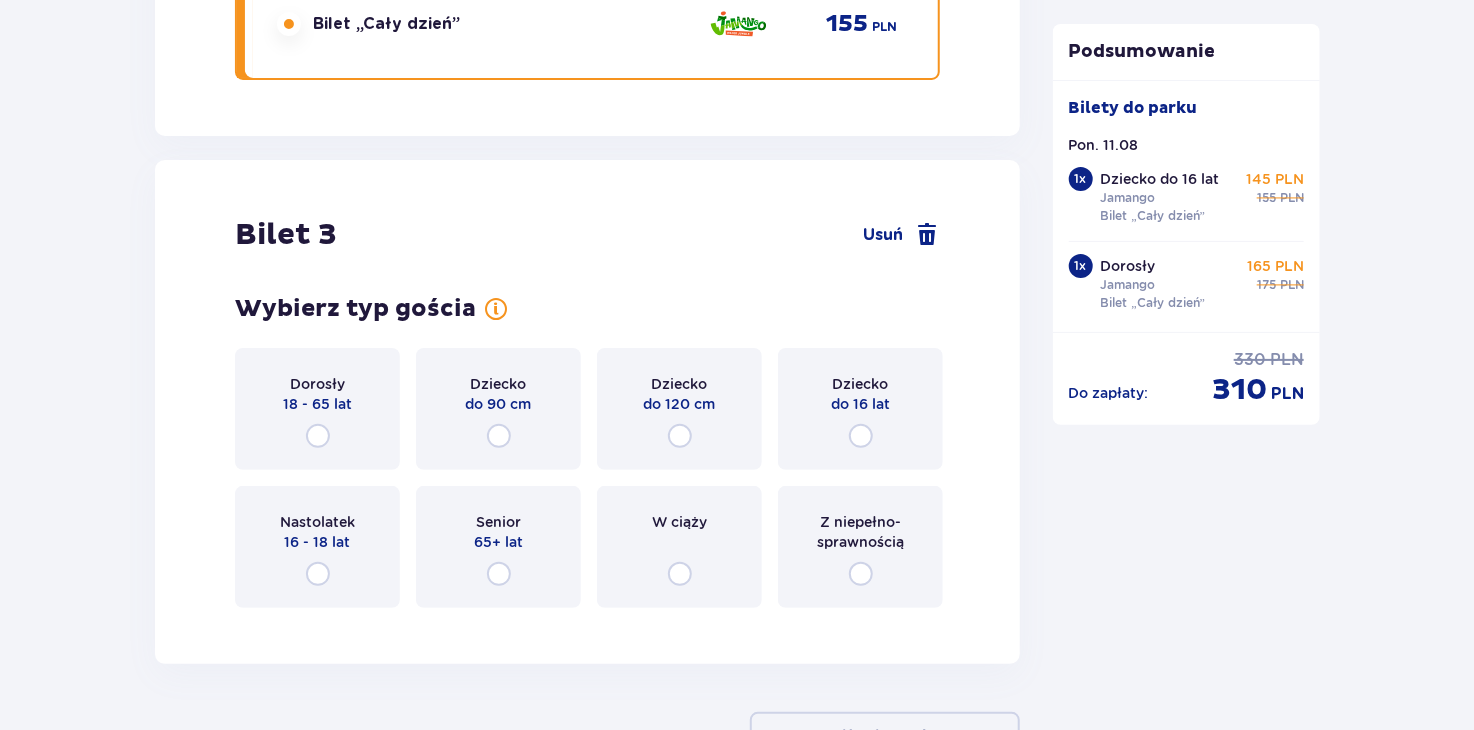 scroll, scrollTop: 3887, scrollLeft: 0, axis: vertical 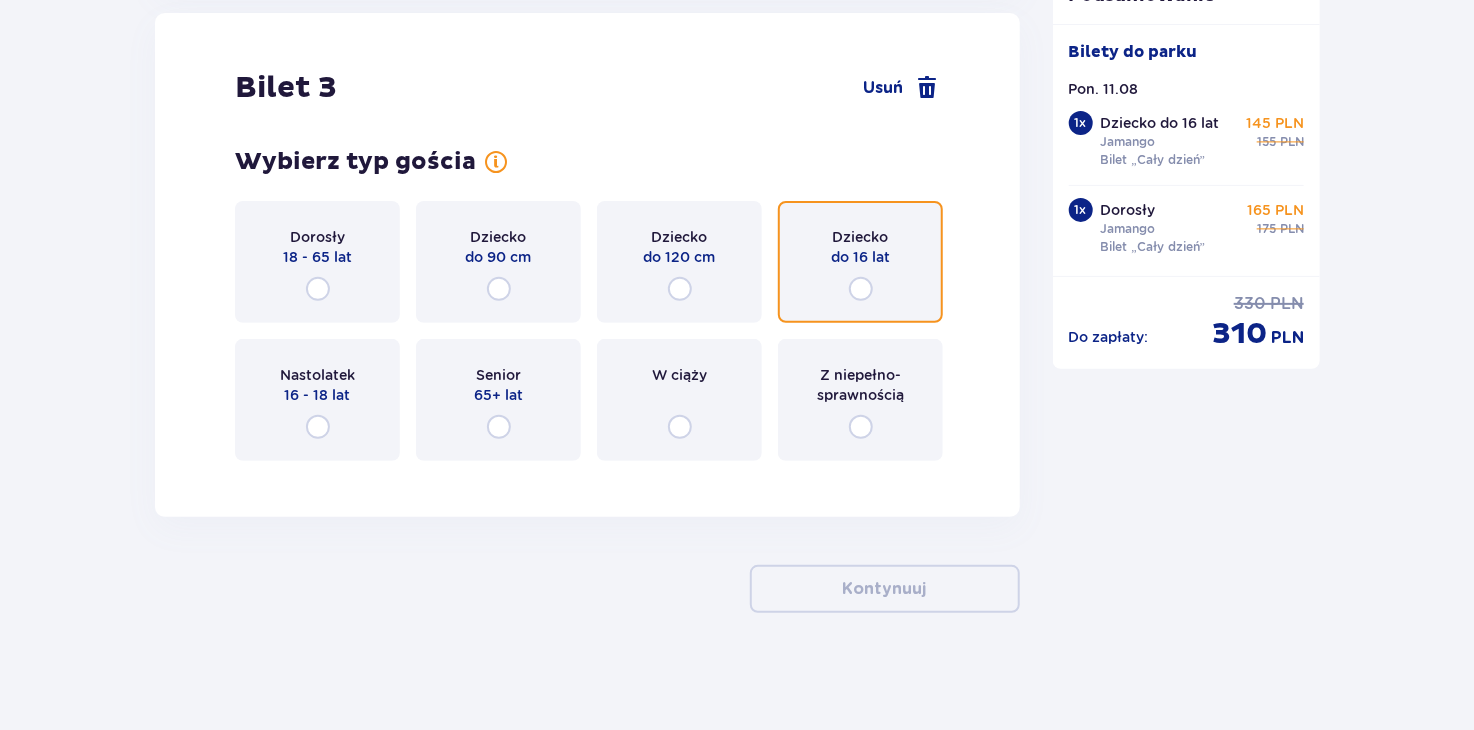click at bounding box center (861, 289) 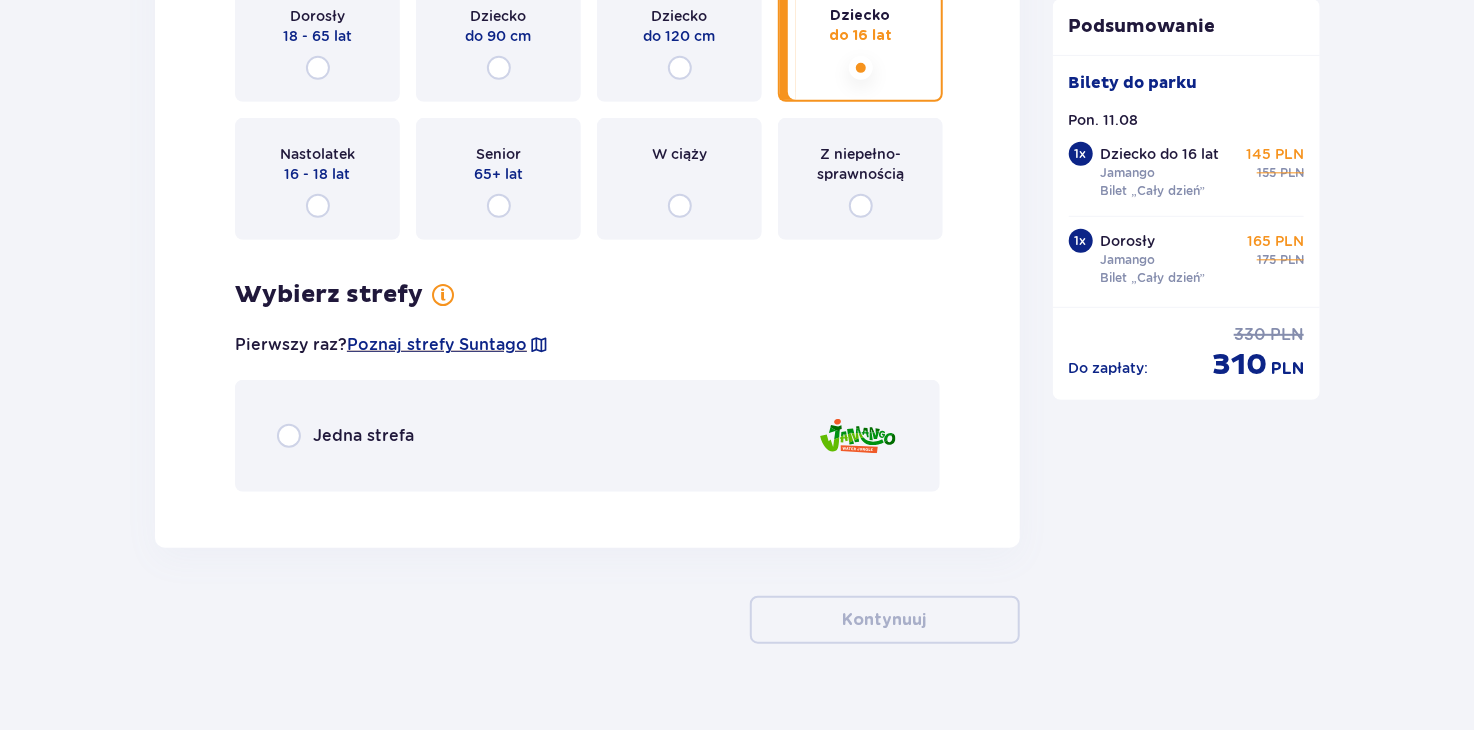 scroll, scrollTop: 4139, scrollLeft: 0, axis: vertical 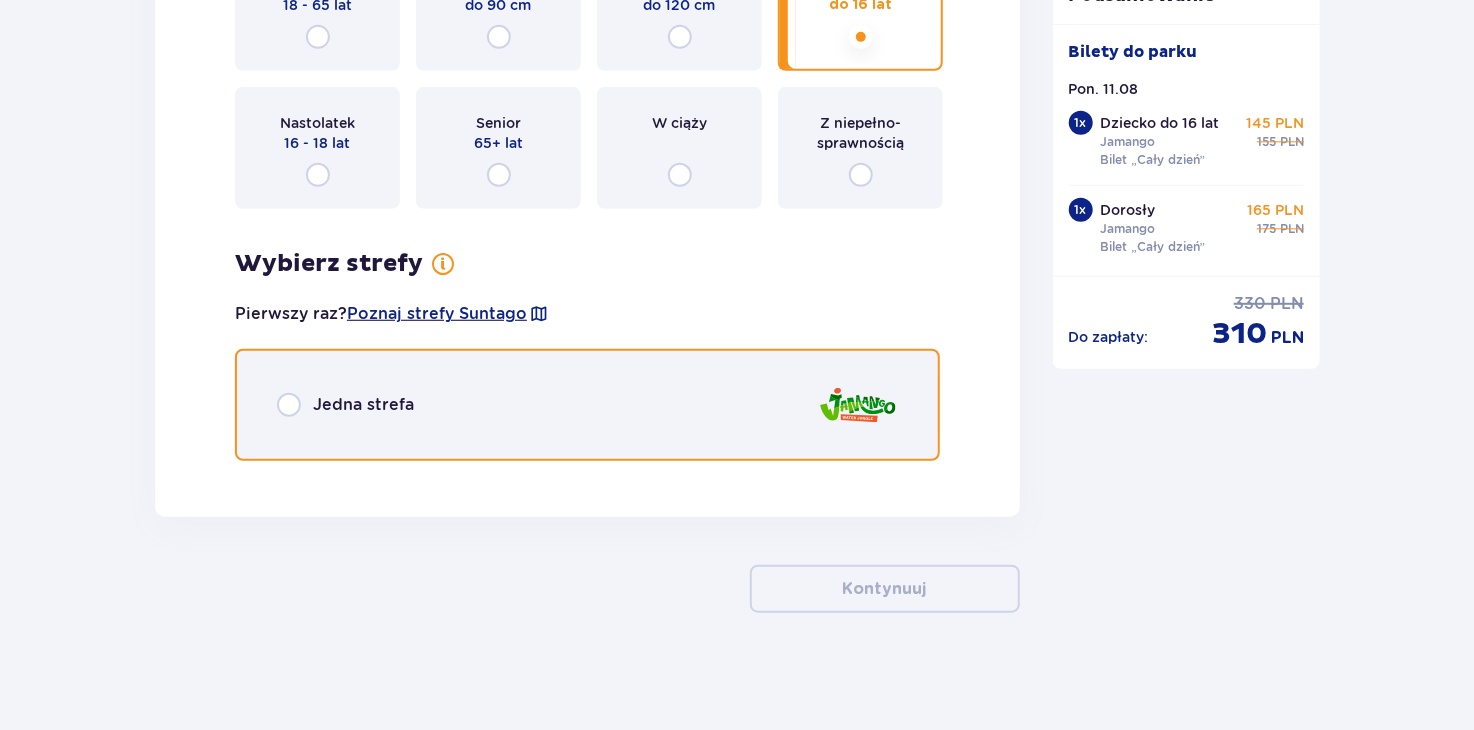 click at bounding box center [289, 405] 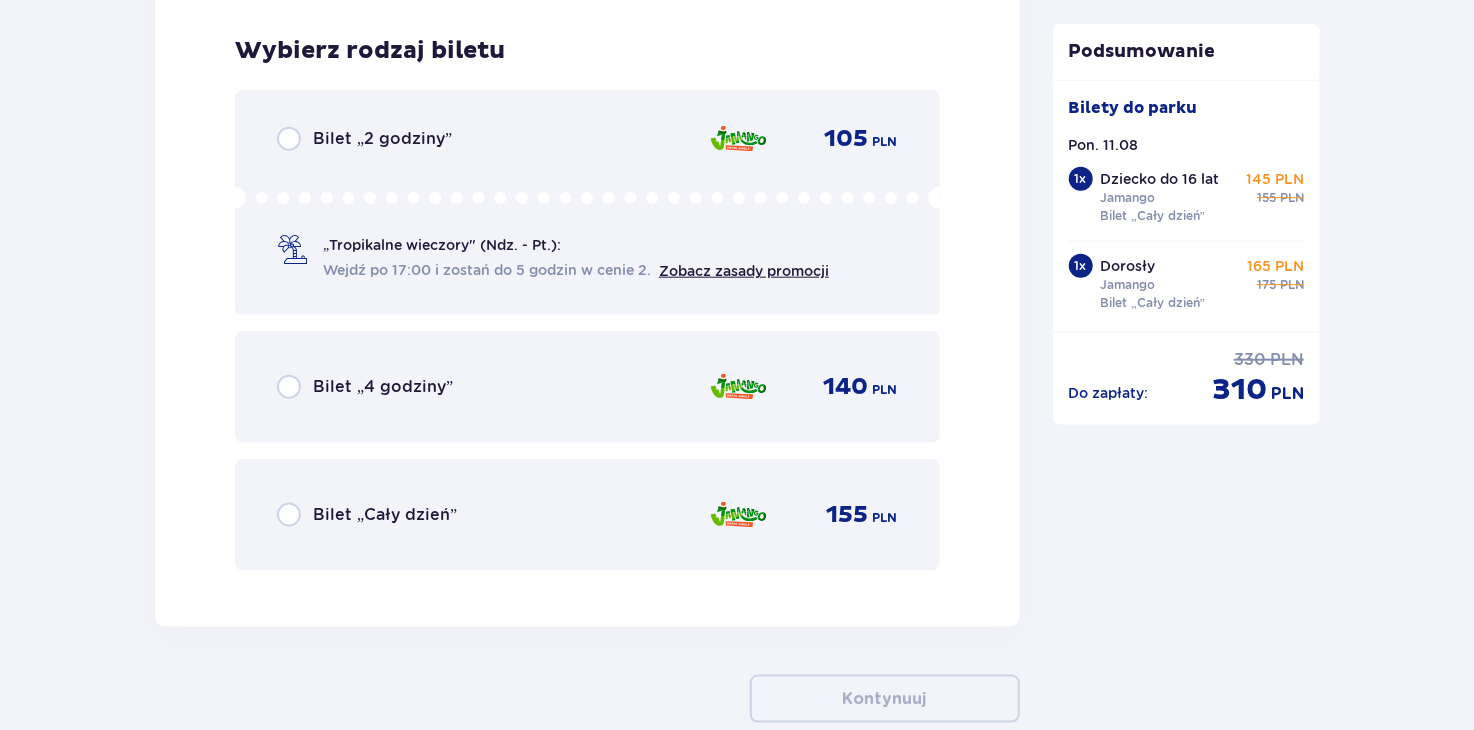 scroll, scrollTop: 4613, scrollLeft: 0, axis: vertical 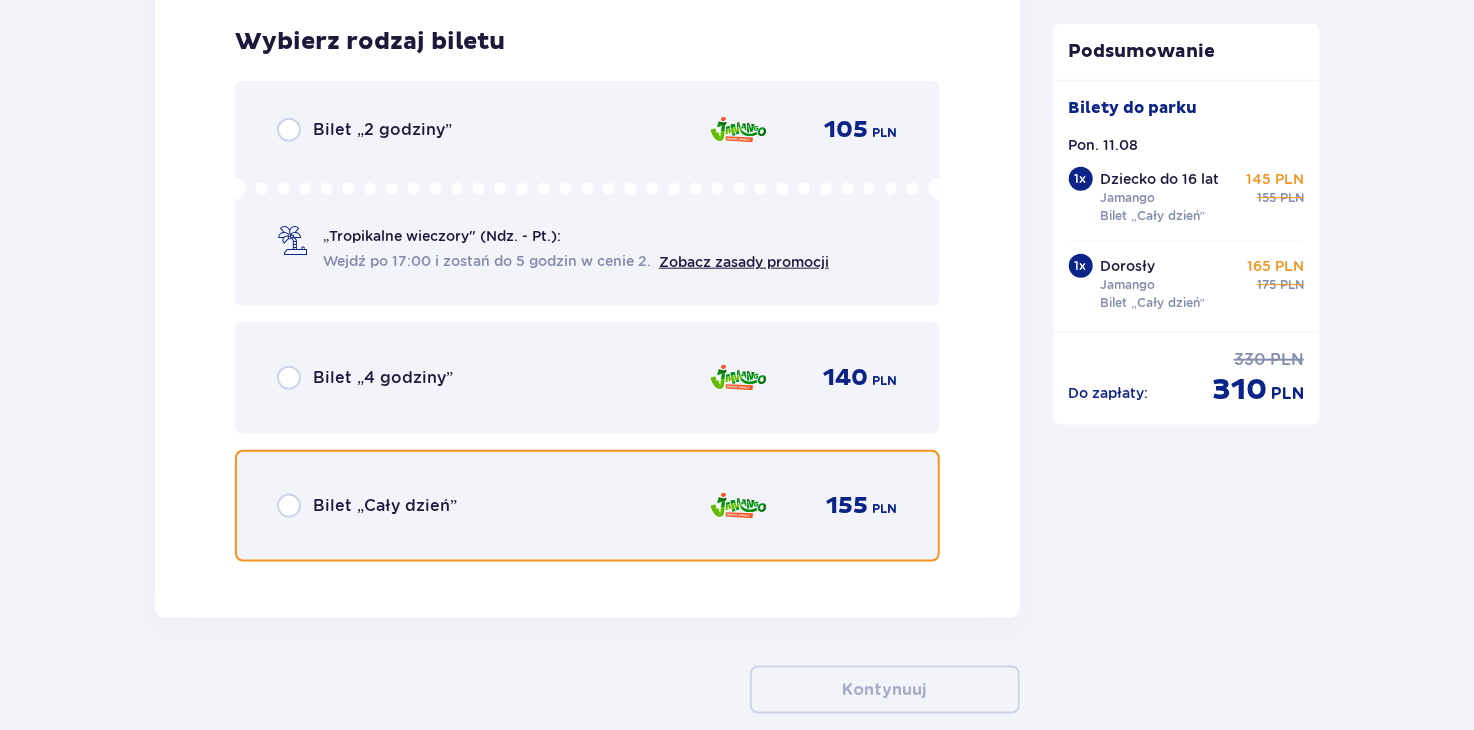 click at bounding box center [289, 506] 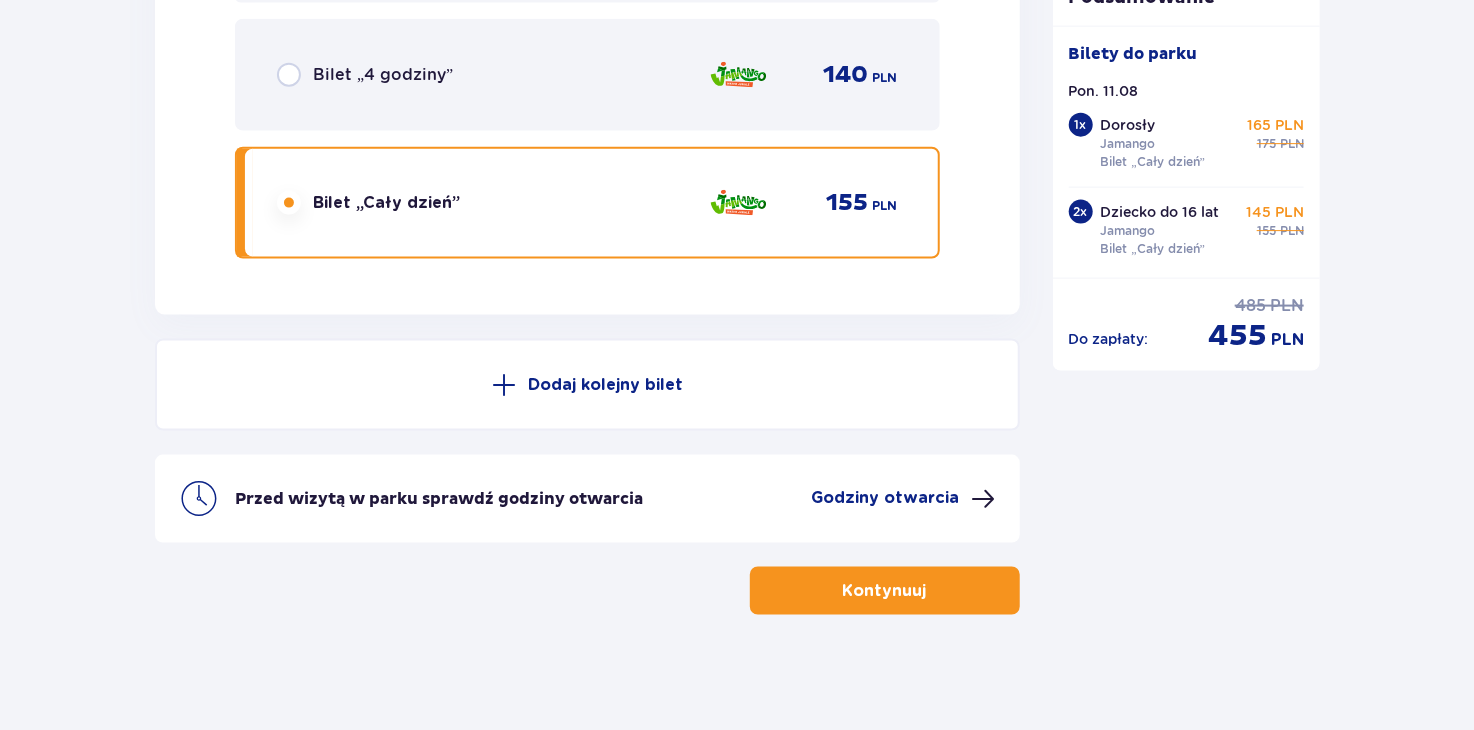 scroll, scrollTop: 4916, scrollLeft: 0, axis: vertical 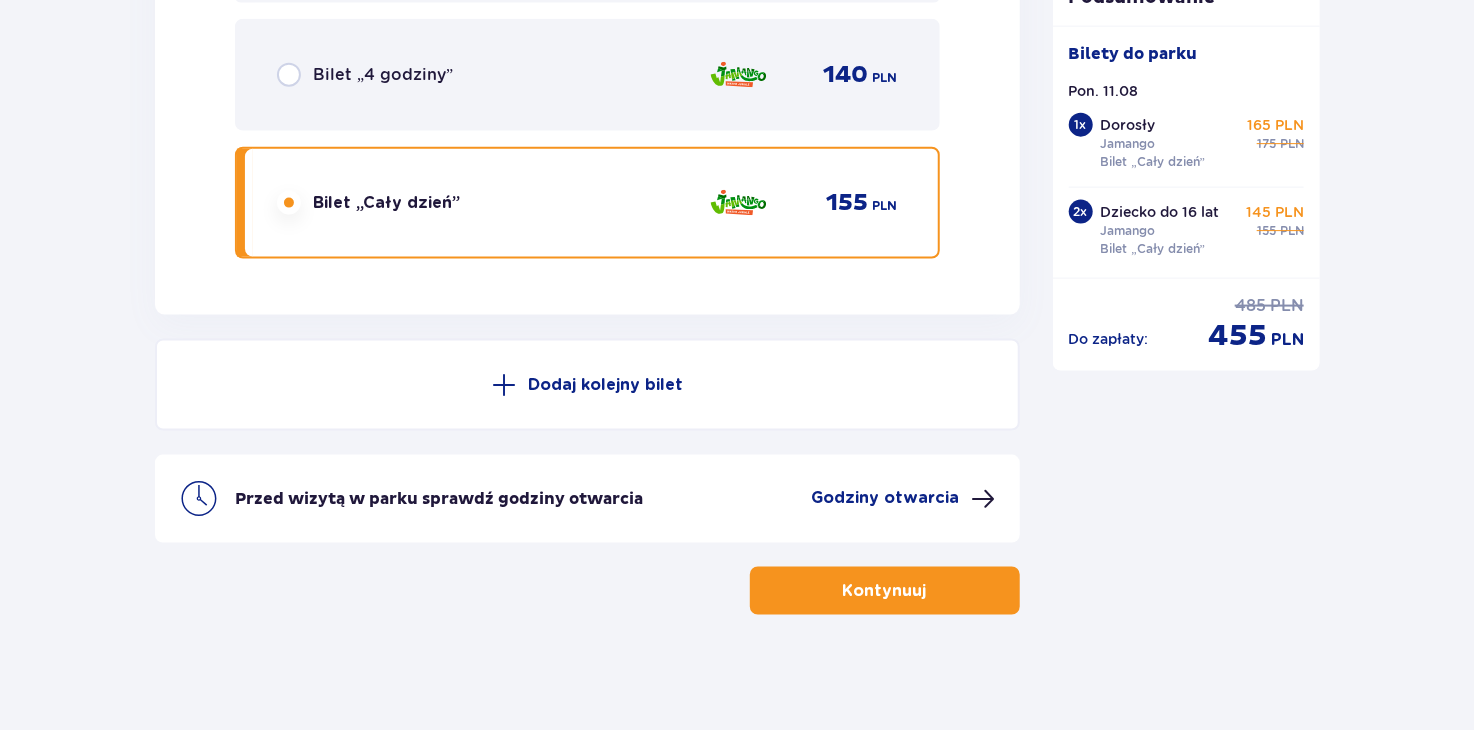 click on "Kontynuuj" at bounding box center (885, 591) 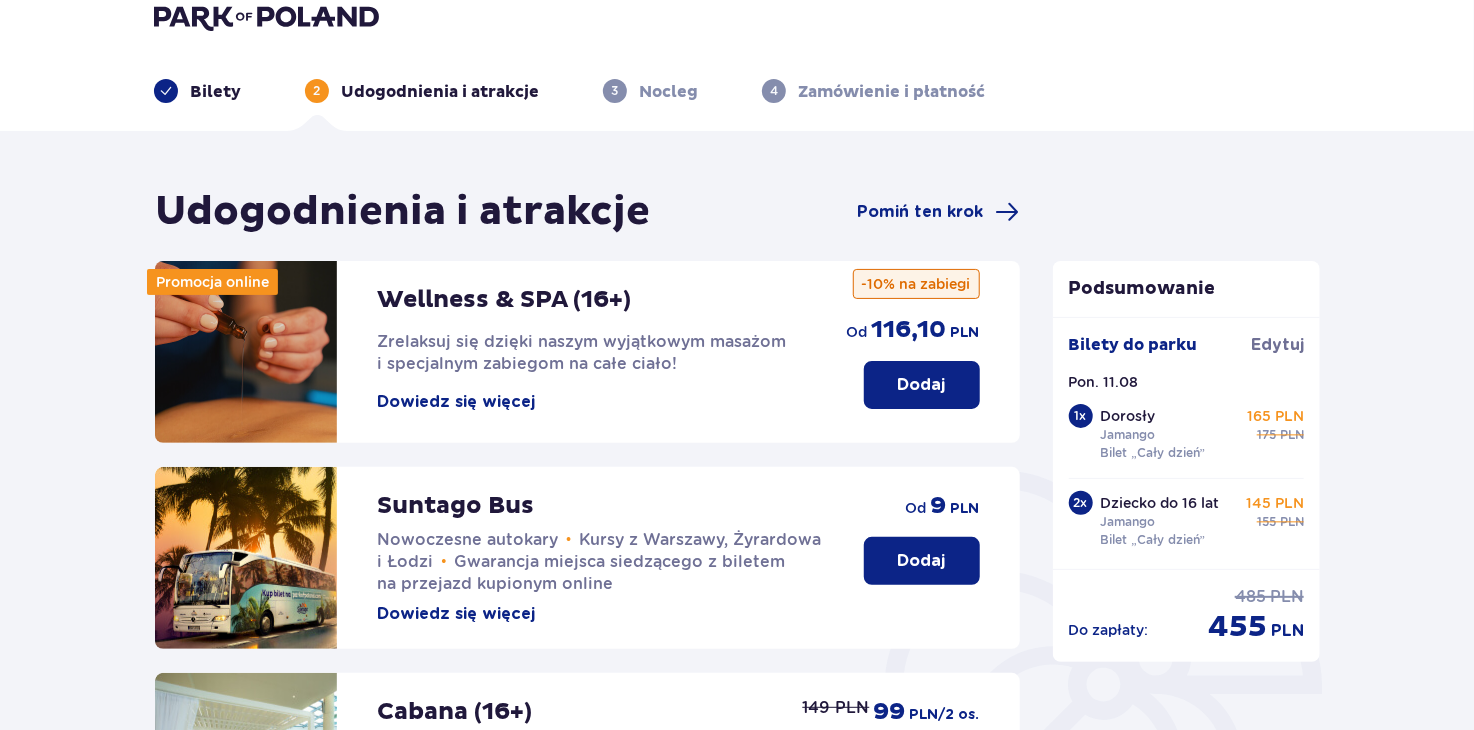 scroll, scrollTop: 0, scrollLeft: 0, axis: both 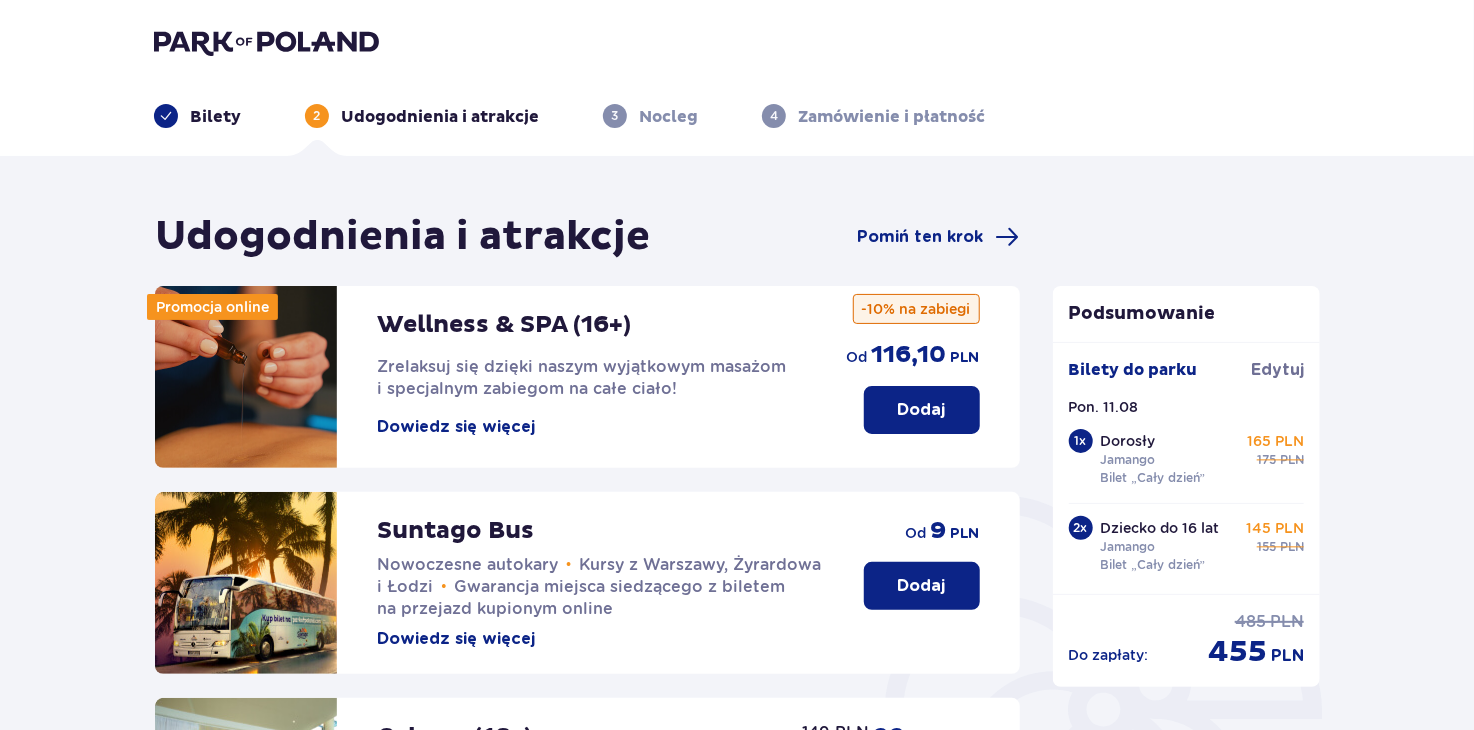 click at bounding box center [266, 42] 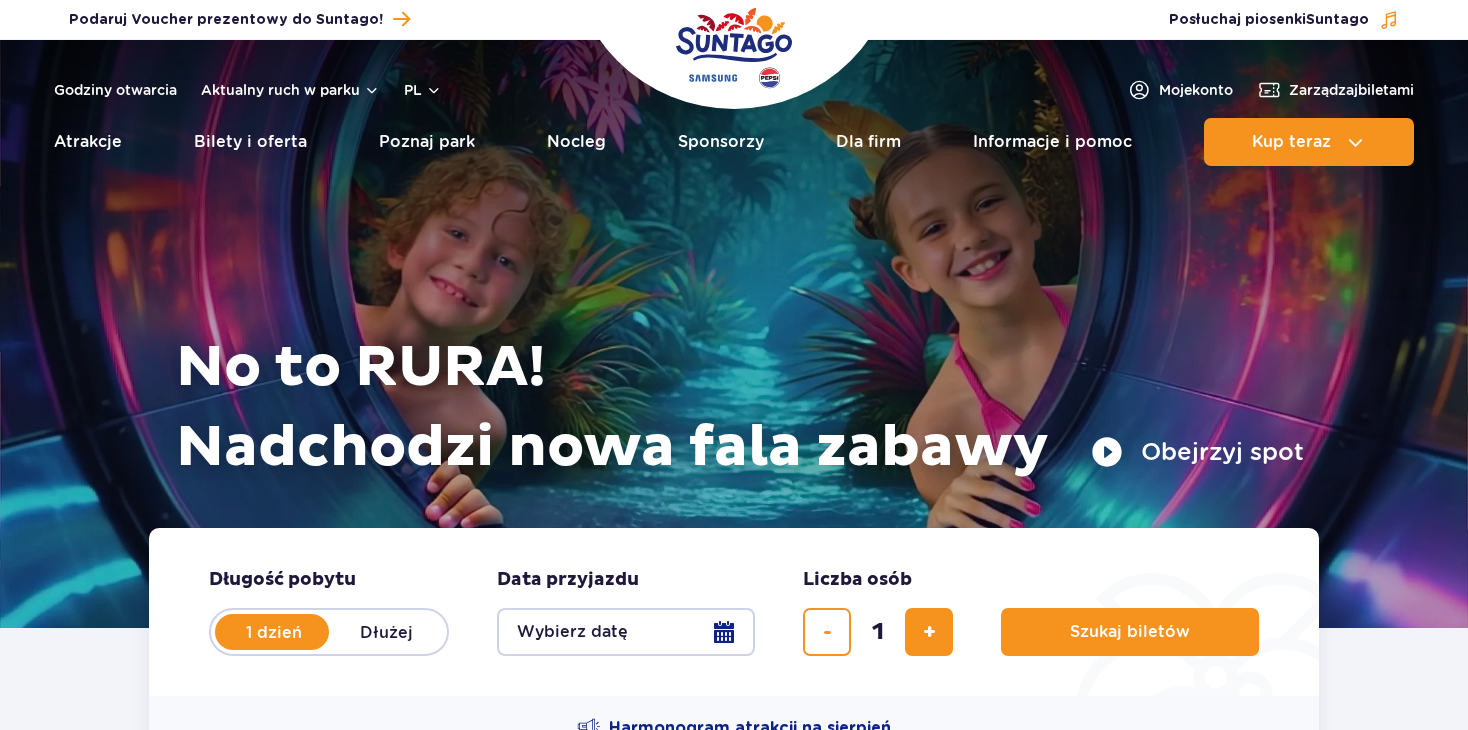 scroll, scrollTop: 0, scrollLeft: 0, axis: both 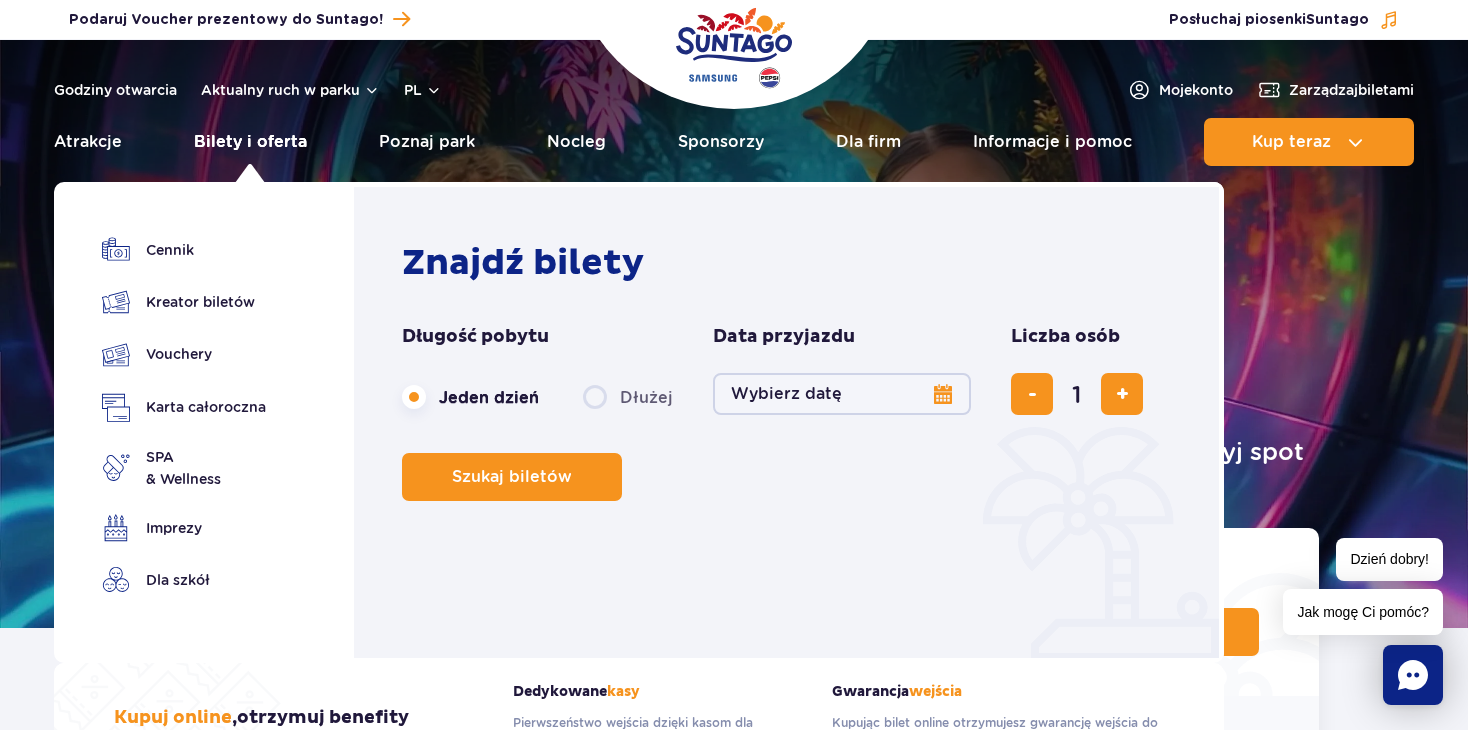 click on "Bilety i oferta" at bounding box center [250, 142] 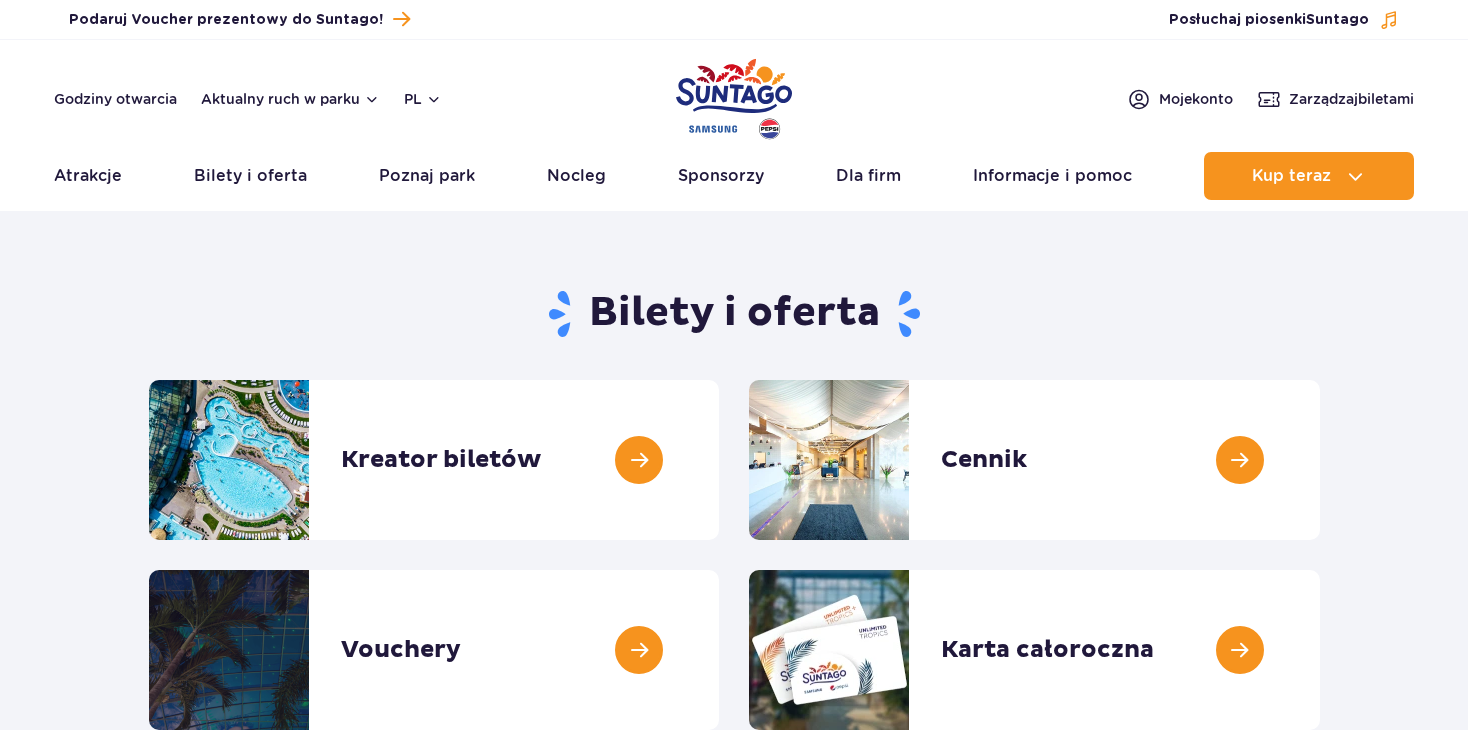 scroll, scrollTop: 0, scrollLeft: 0, axis: both 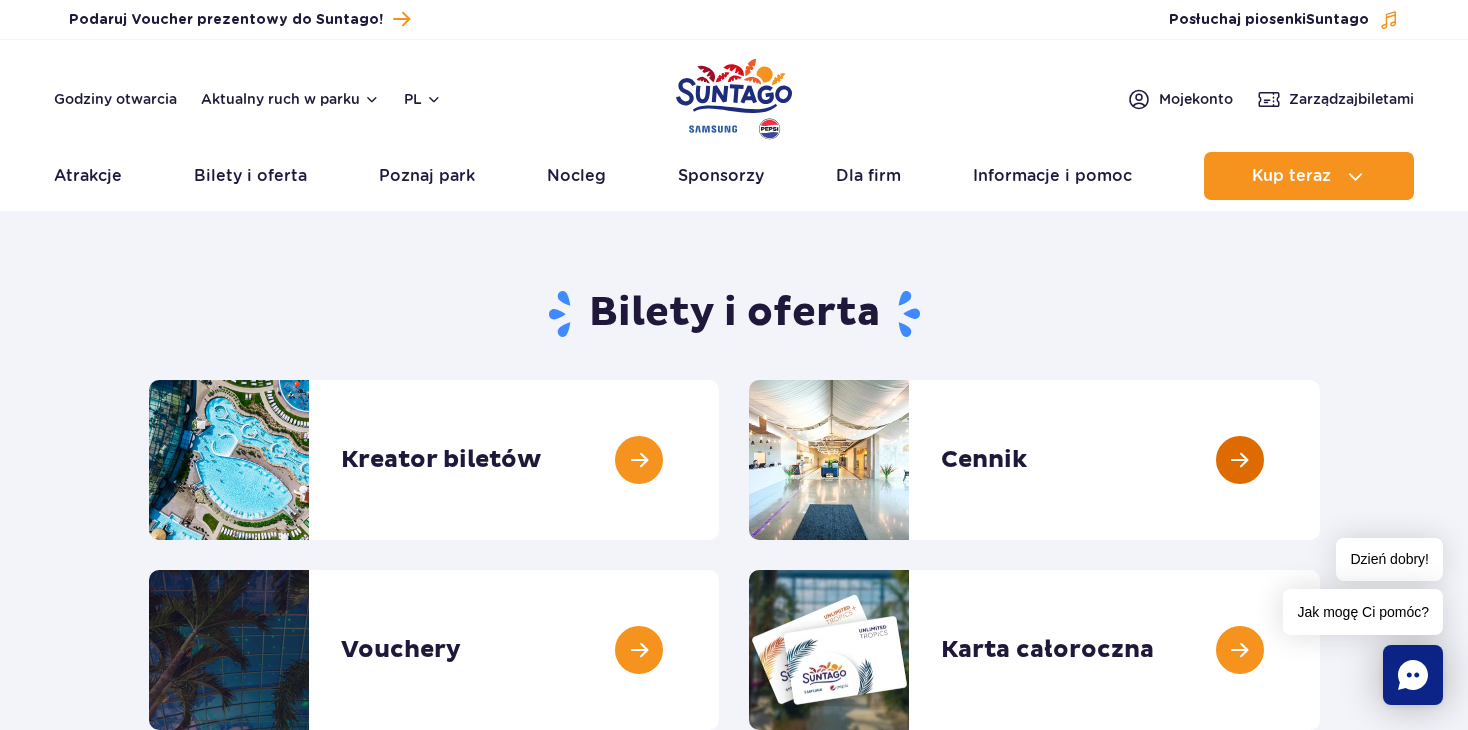 click at bounding box center [1320, 460] 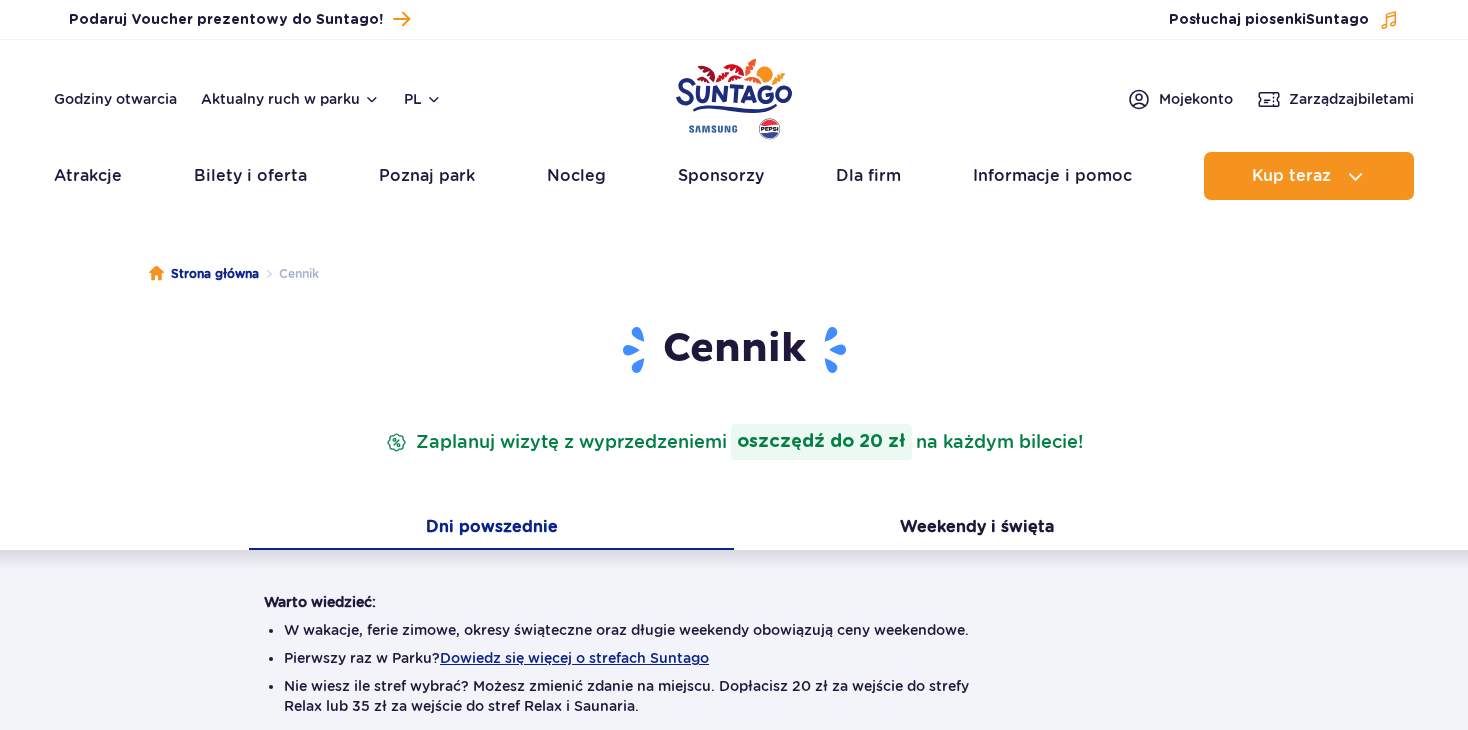 scroll, scrollTop: 0, scrollLeft: 0, axis: both 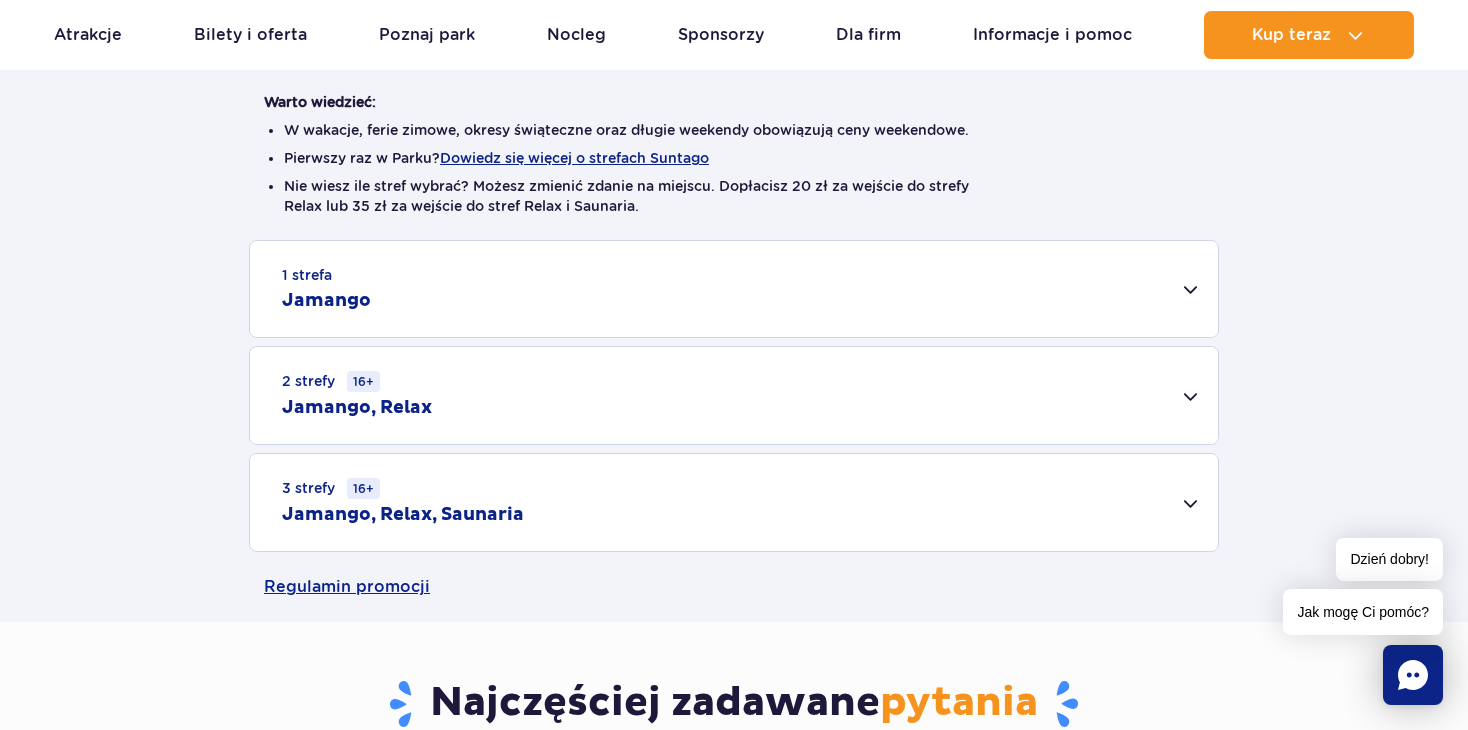 click on "Jamango" at bounding box center (326, 301) 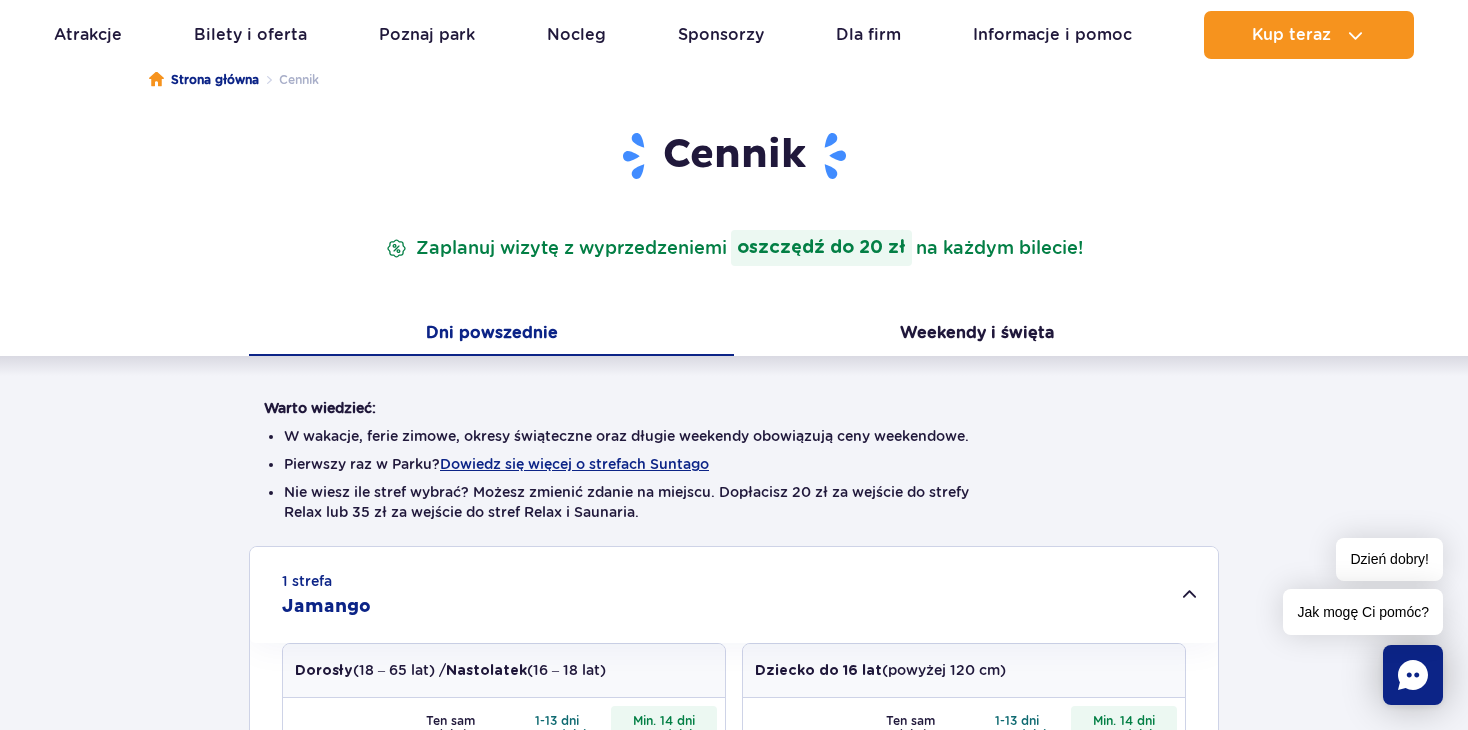 scroll, scrollTop: 0, scrollLeft: 0, axis: both 